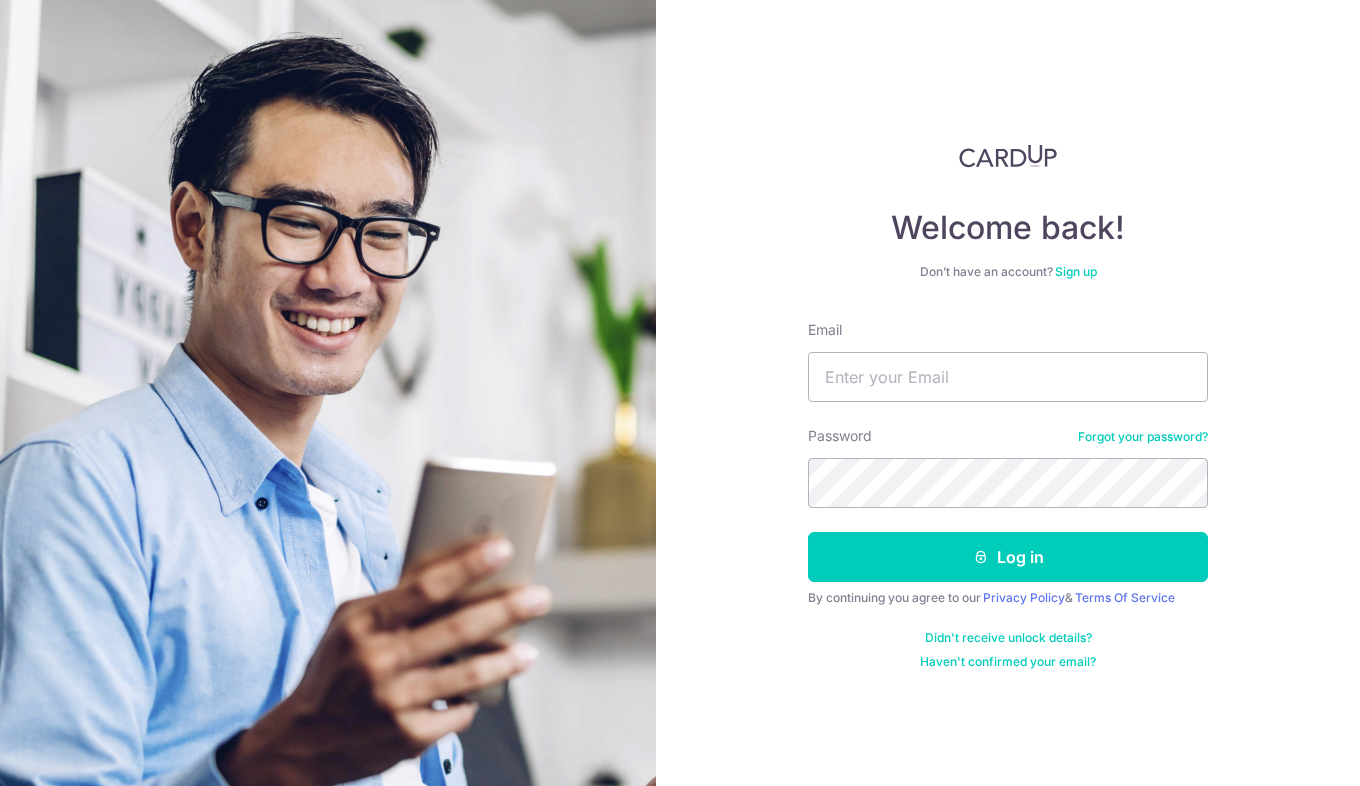 scroll, scrollTop: 0, scrollLeft: 0, axis: both 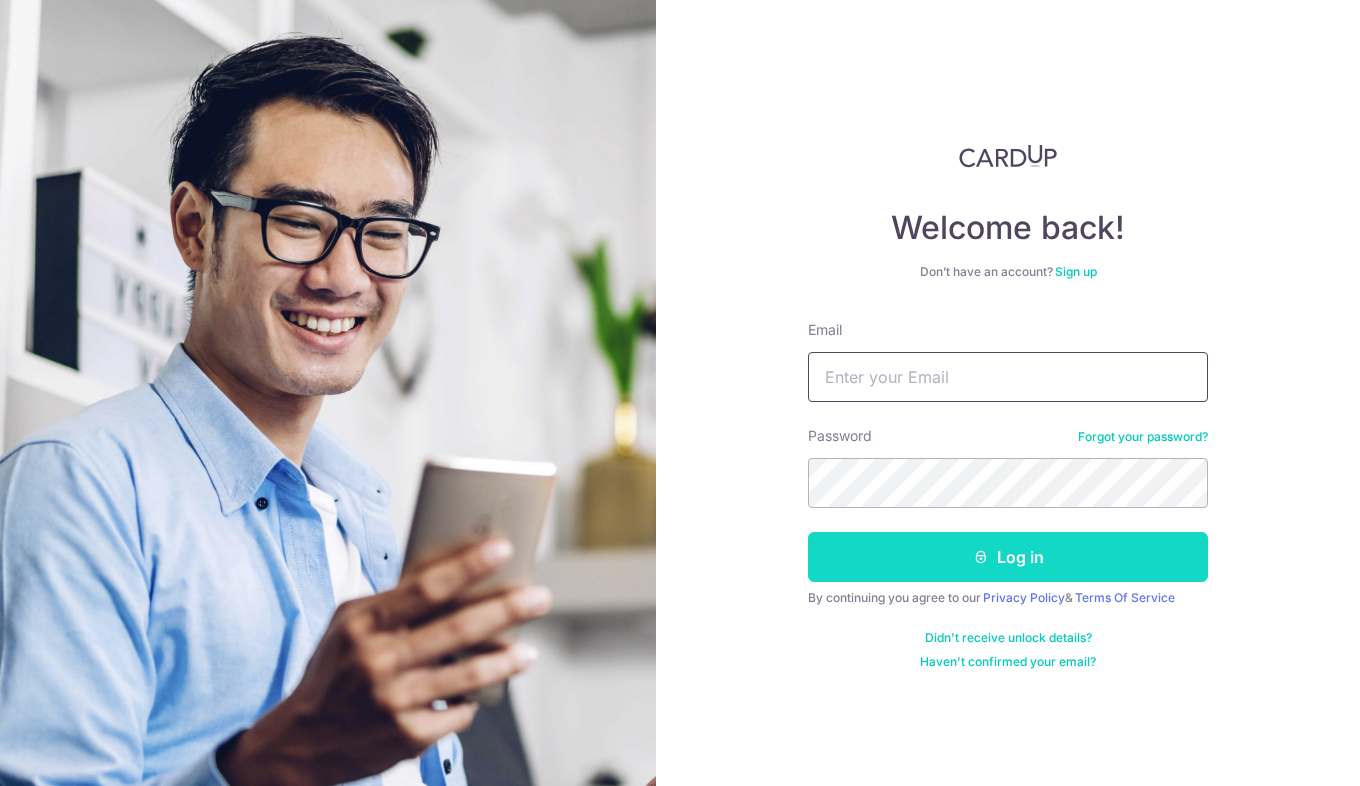 type on "shahpriyank@hotmail.com" 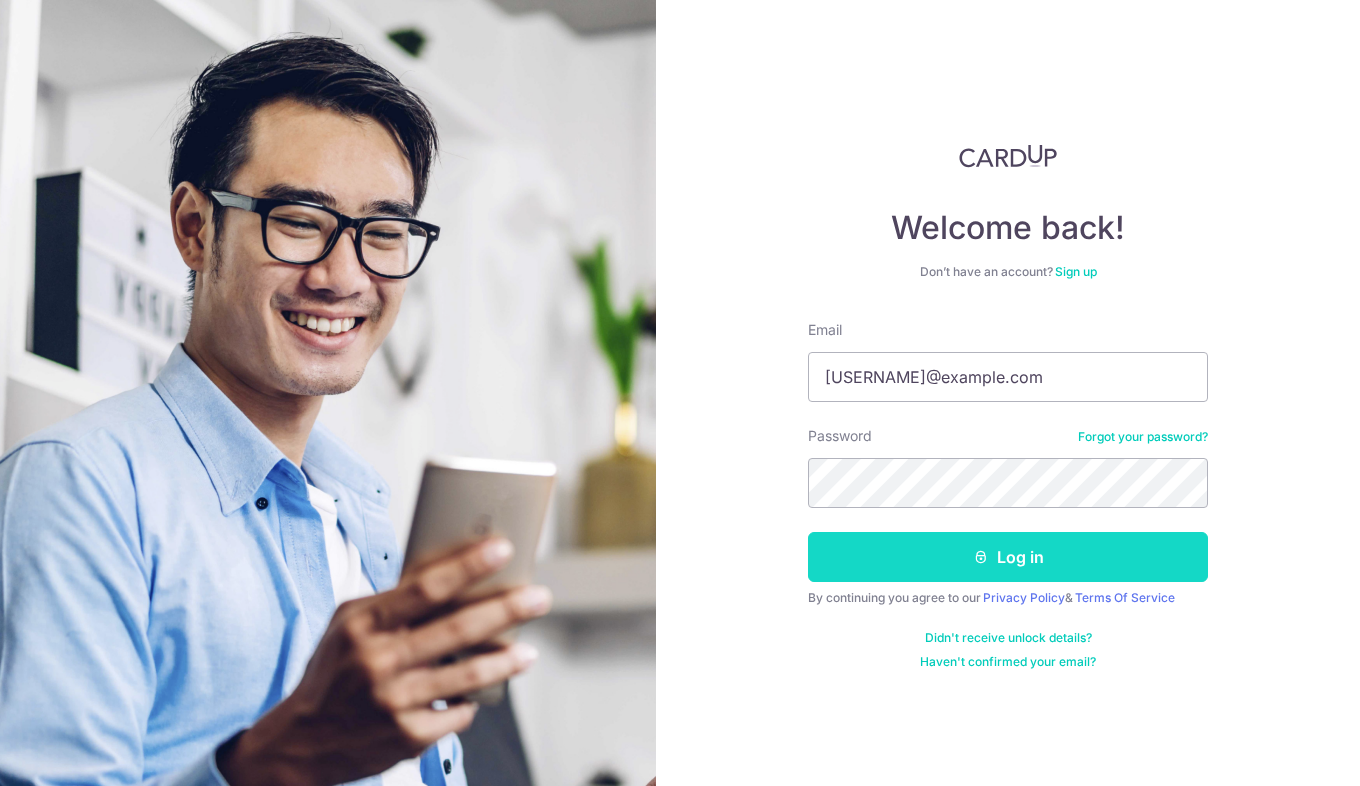 click on "Log in" at bounding box center (1008, 557) 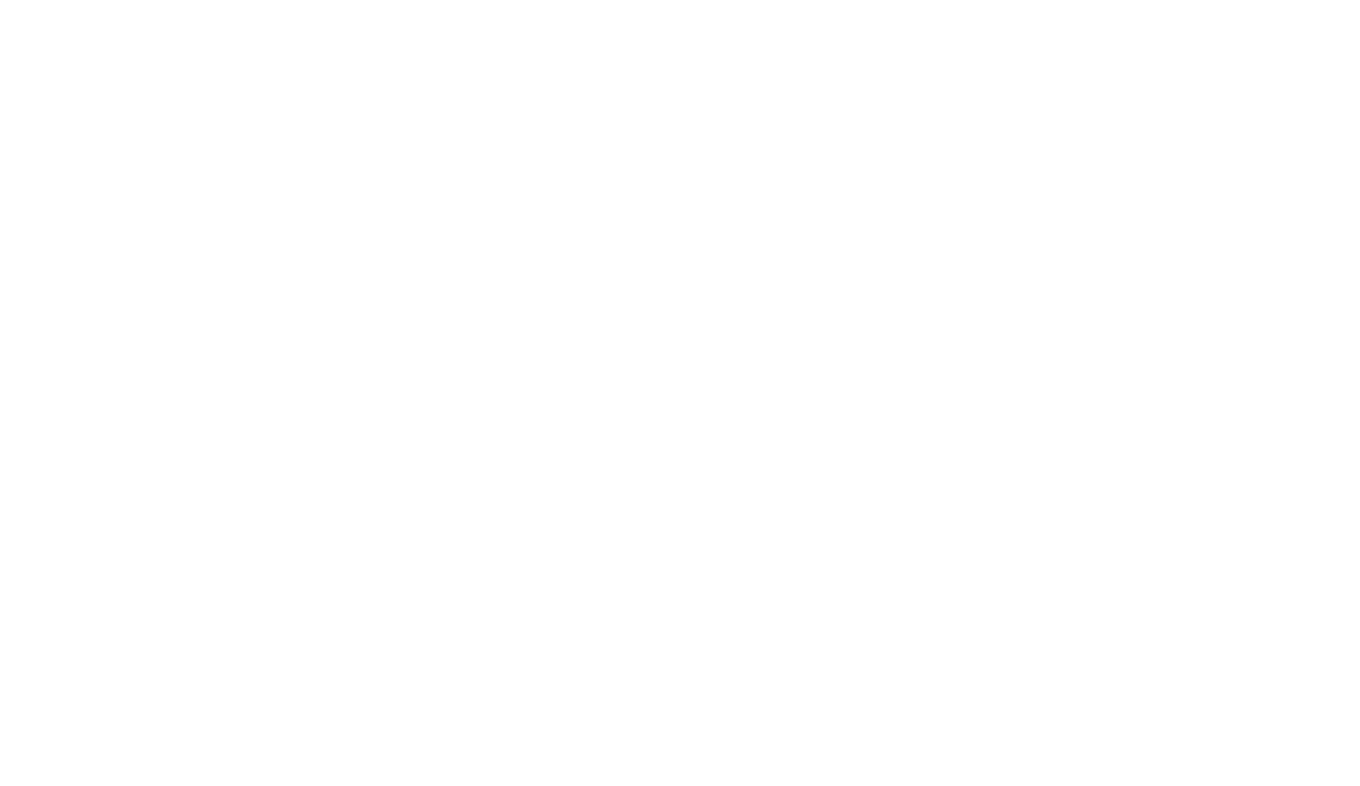 scroll, scrollTop: 0, scrollLeft: 0, axis: both 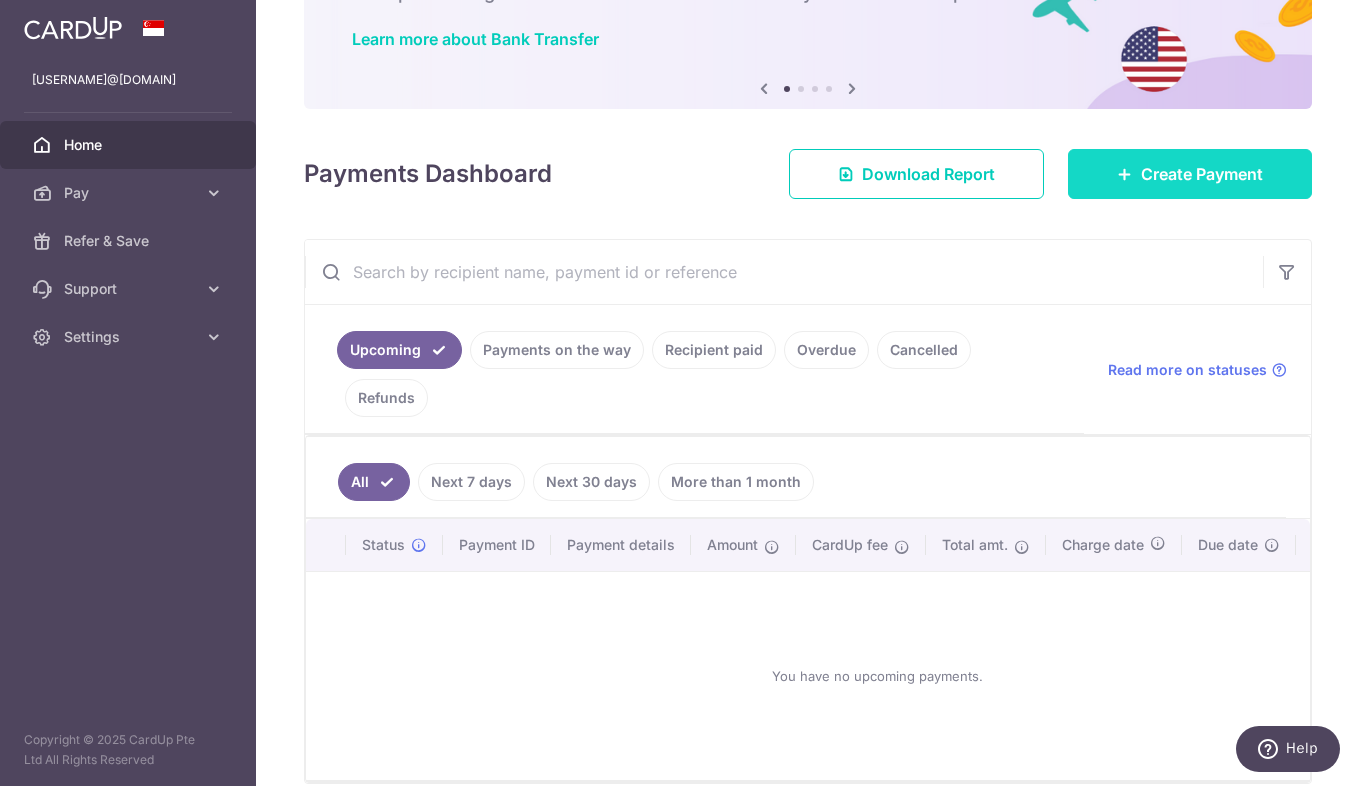 click on "Create Payment" at bounding box center (1202, 174) 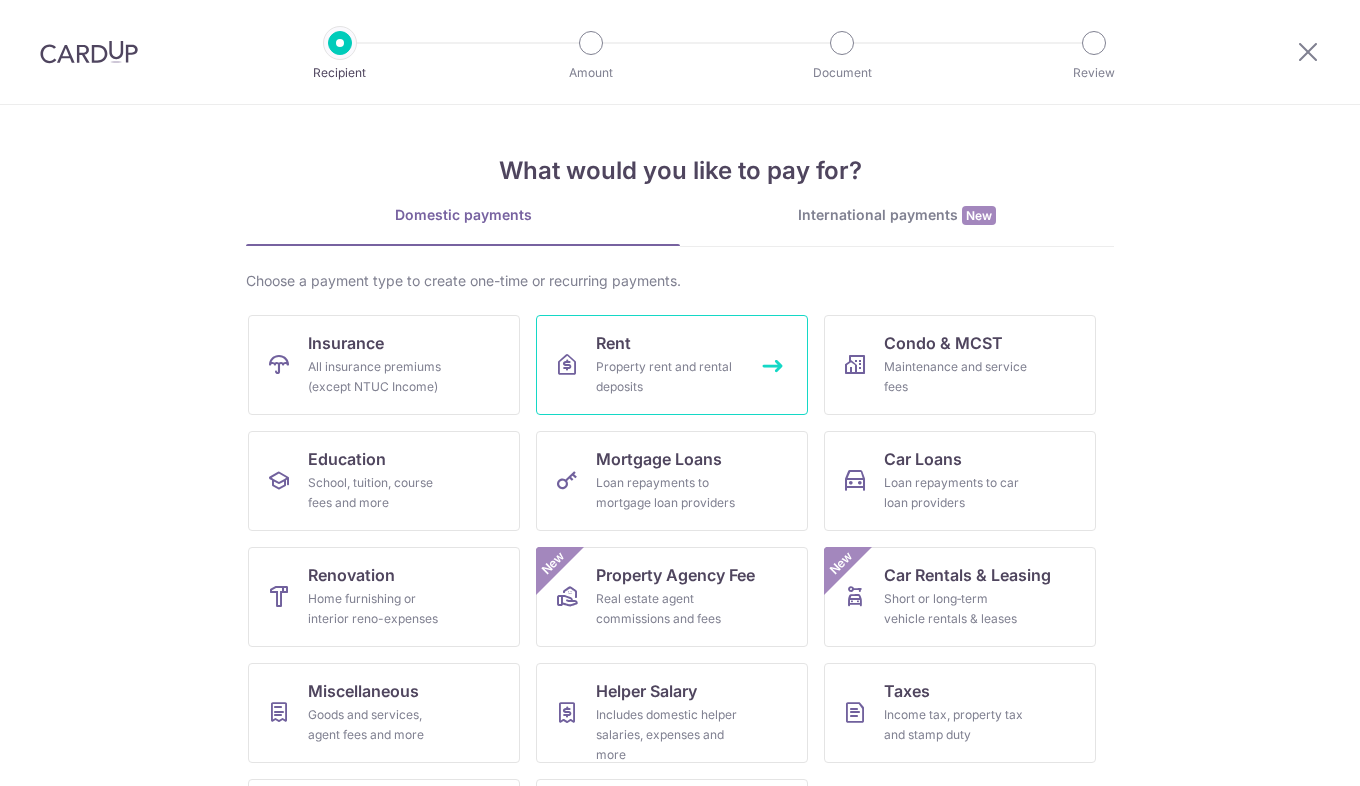 scroll, scrollTop: 0, scrollLeft: 0, axis: both 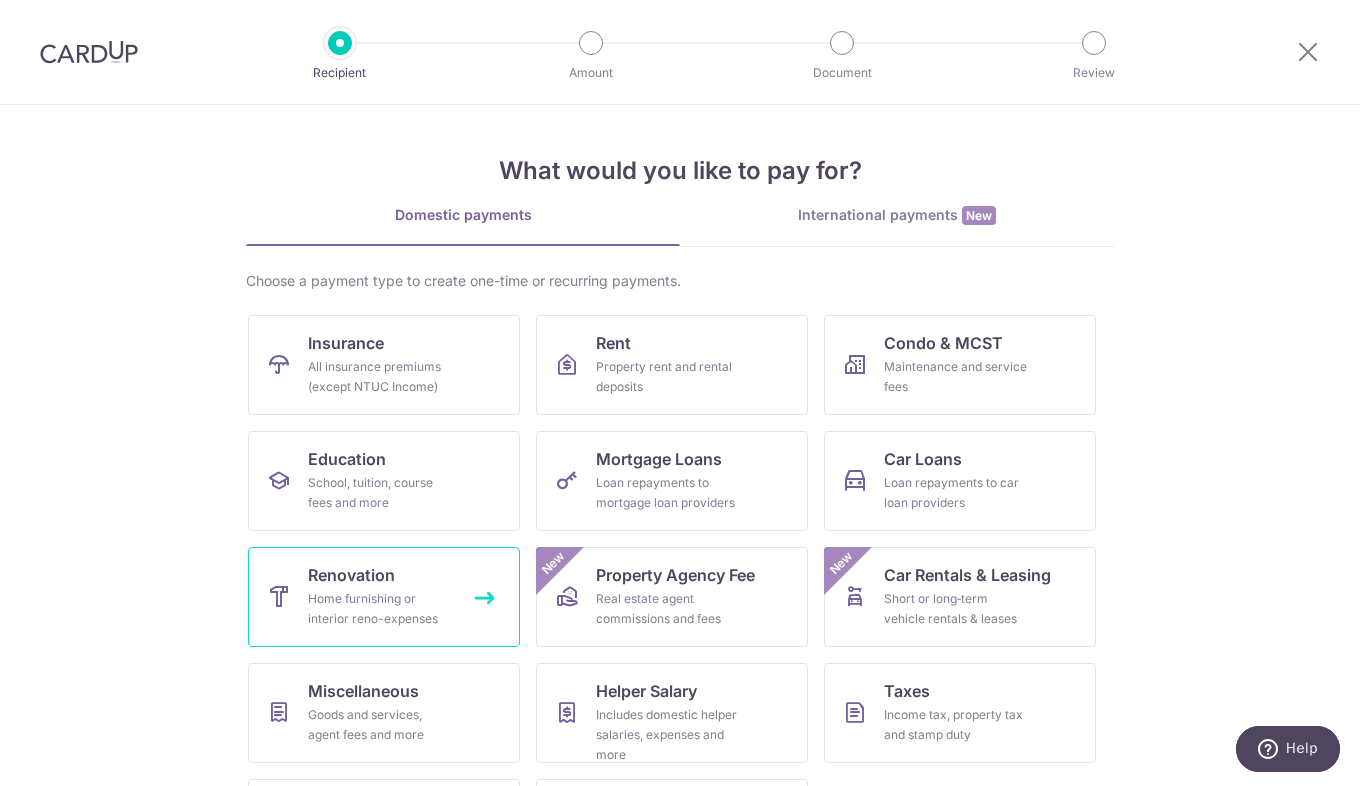 click on "Renovation Home furnishing or interior reno-expenses" at bounding box center (384, 597) 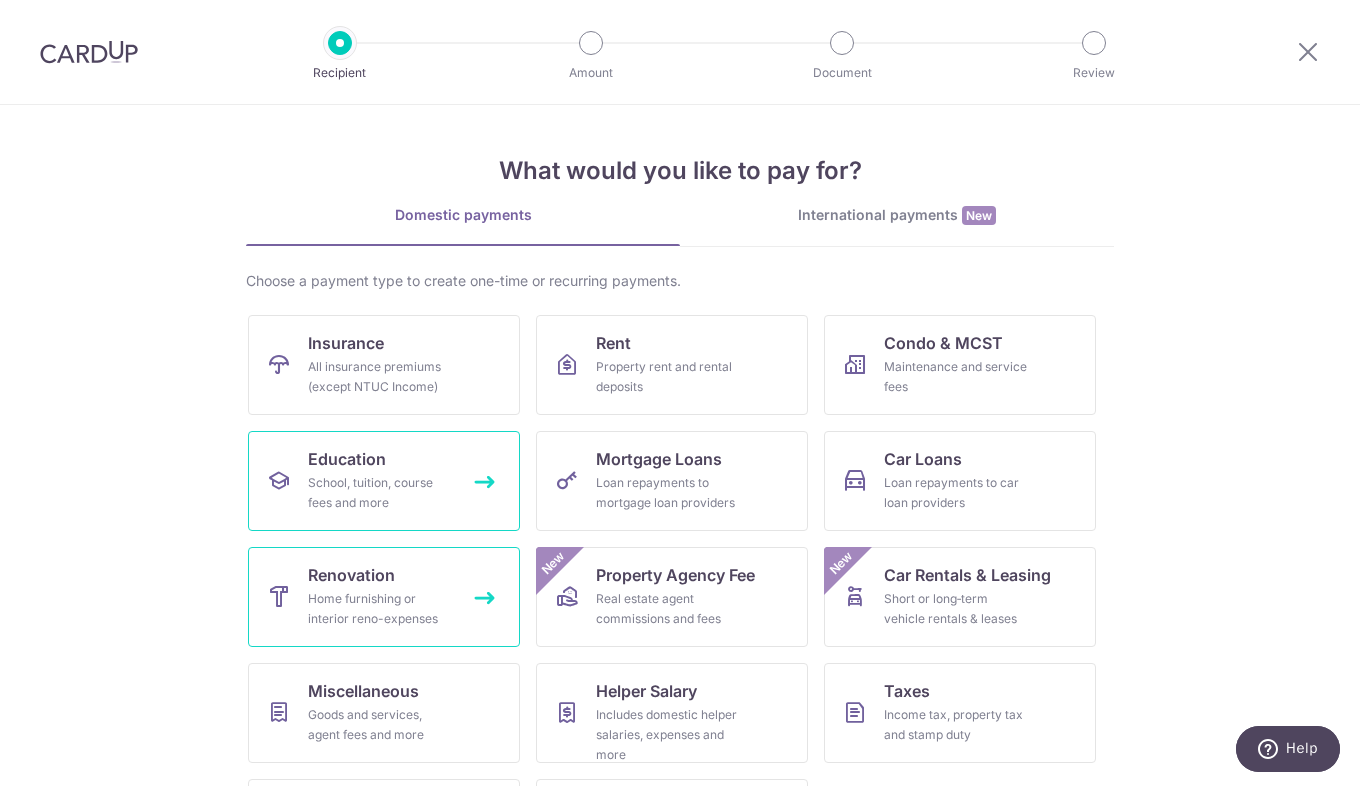 drag, startPoint x: 479, startPoint y: 622, endPoint x: 474, endPoint y: 508, distance: 114.1096 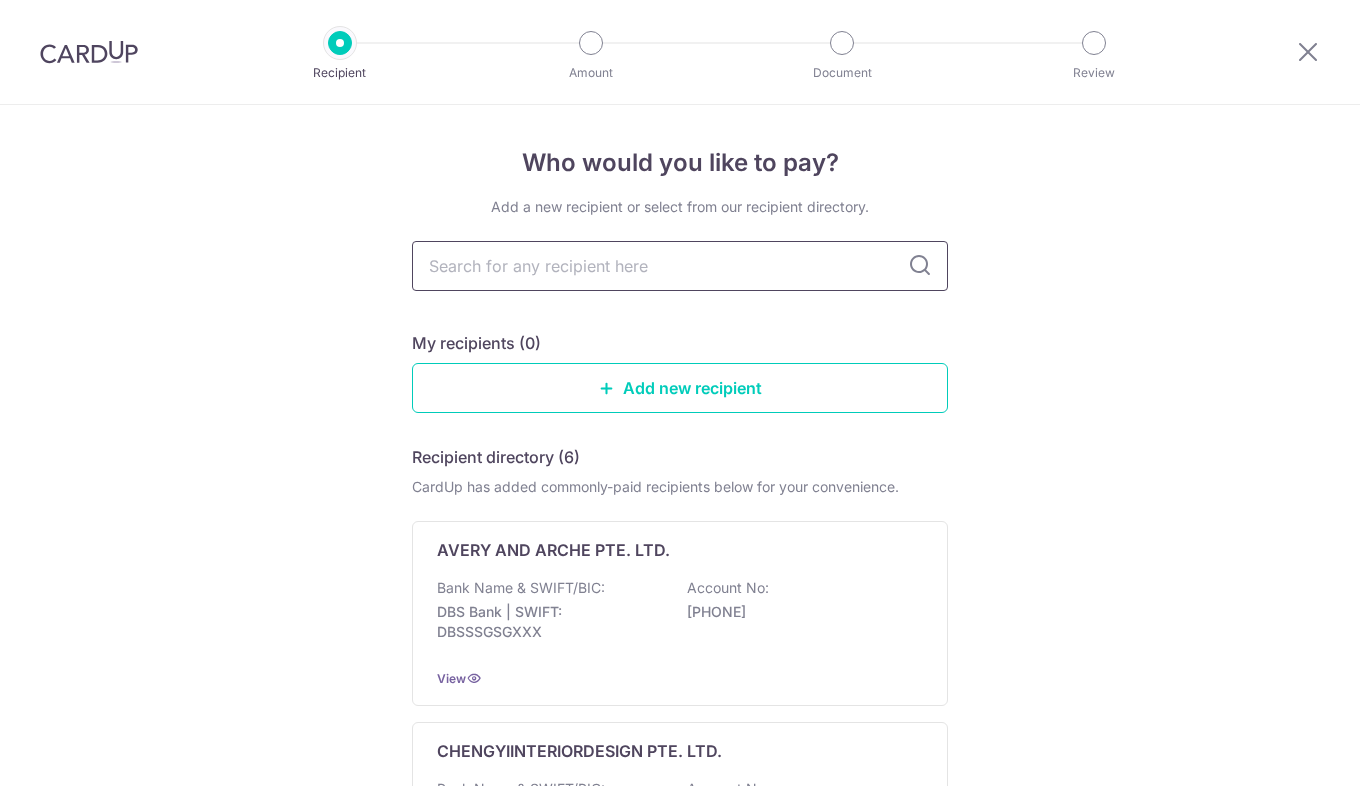 scroll, scrollTop: 0, scrollLeft: 0, axis: both 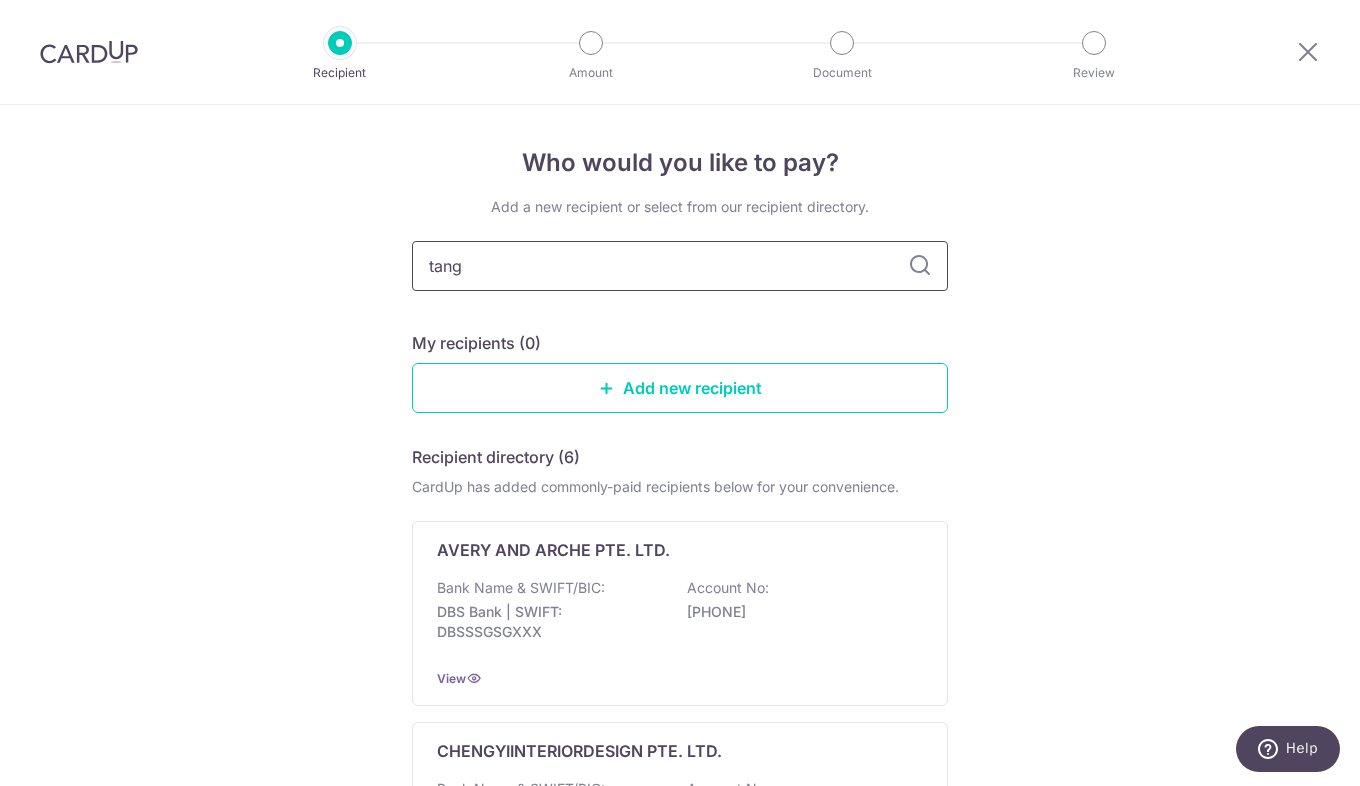 type on "[LAST]" 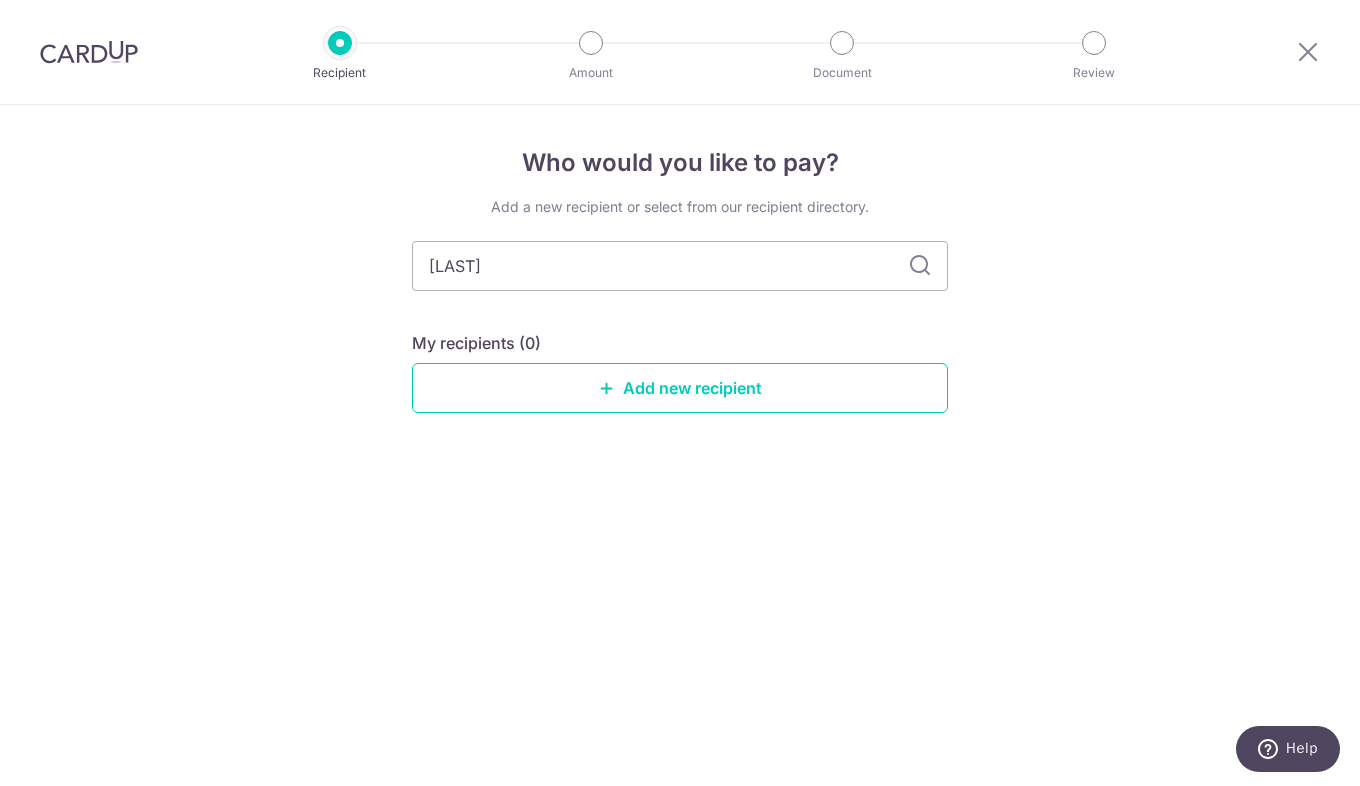 type on "[LAST]" 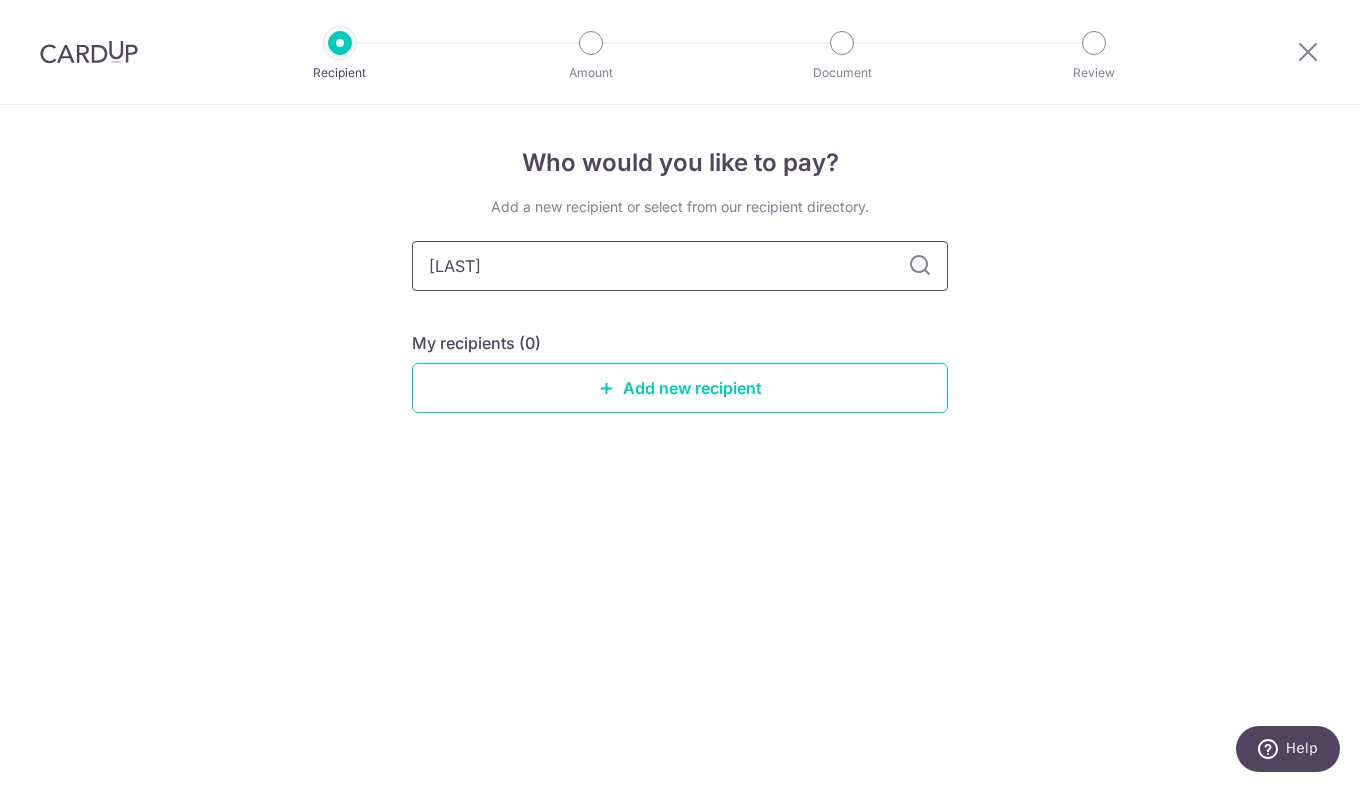 type on "[LAST]" 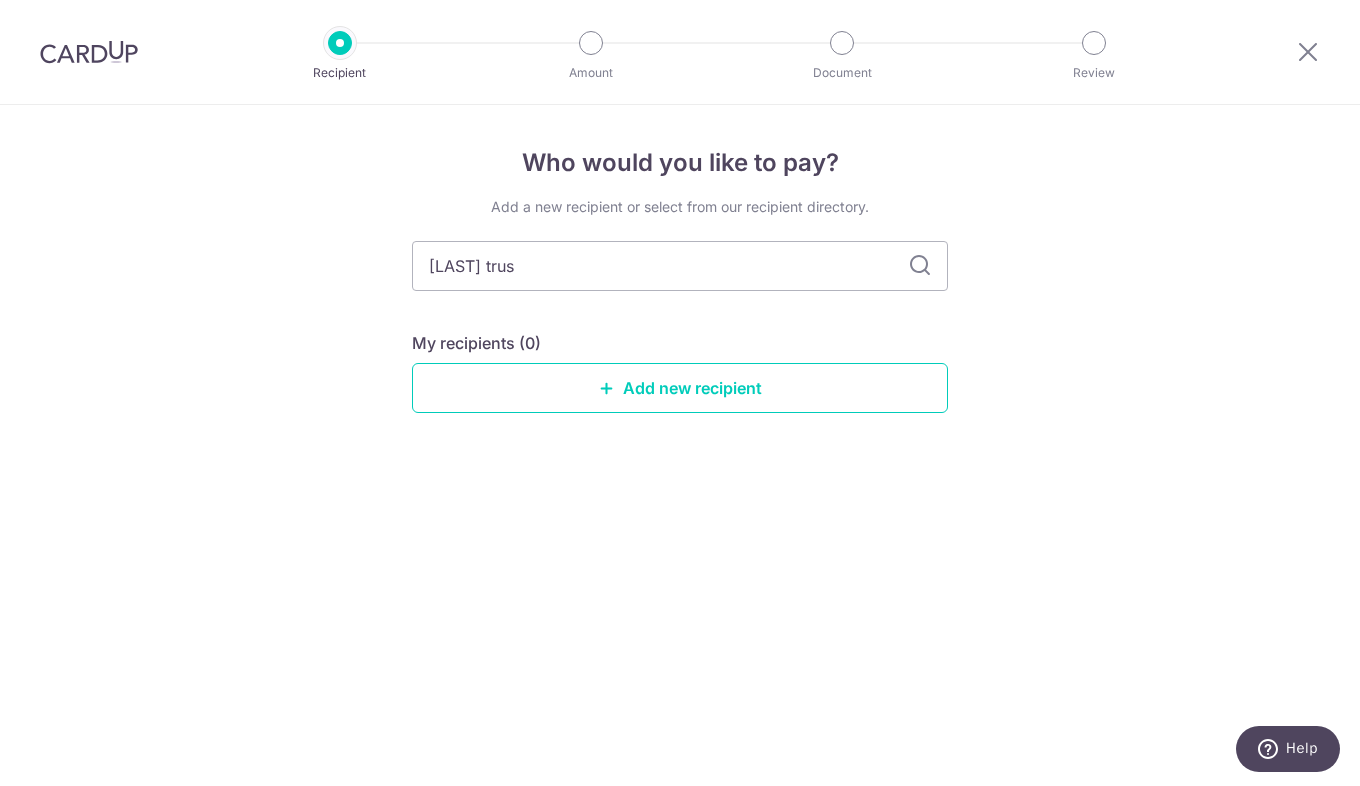 type on "[LAST] trust" 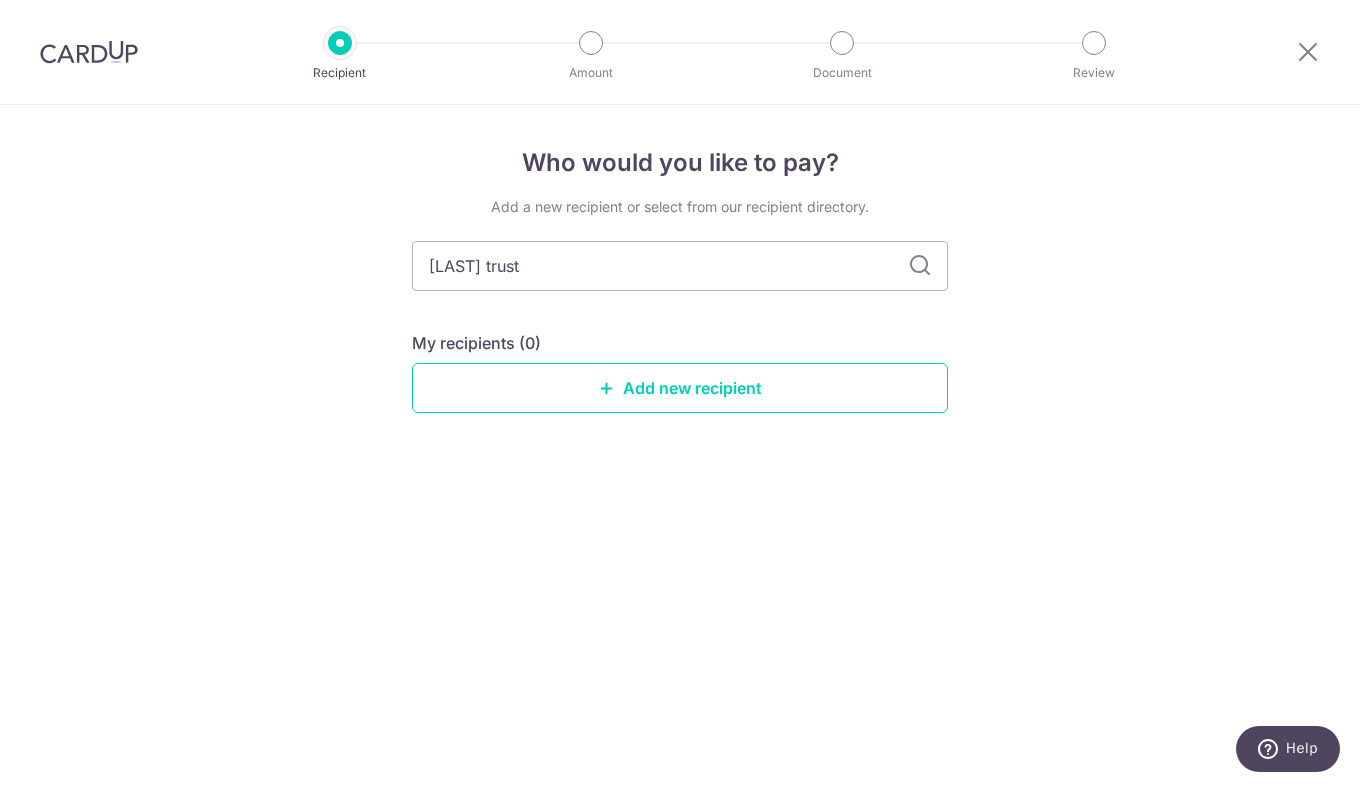 click at bounding box center [920, 266] 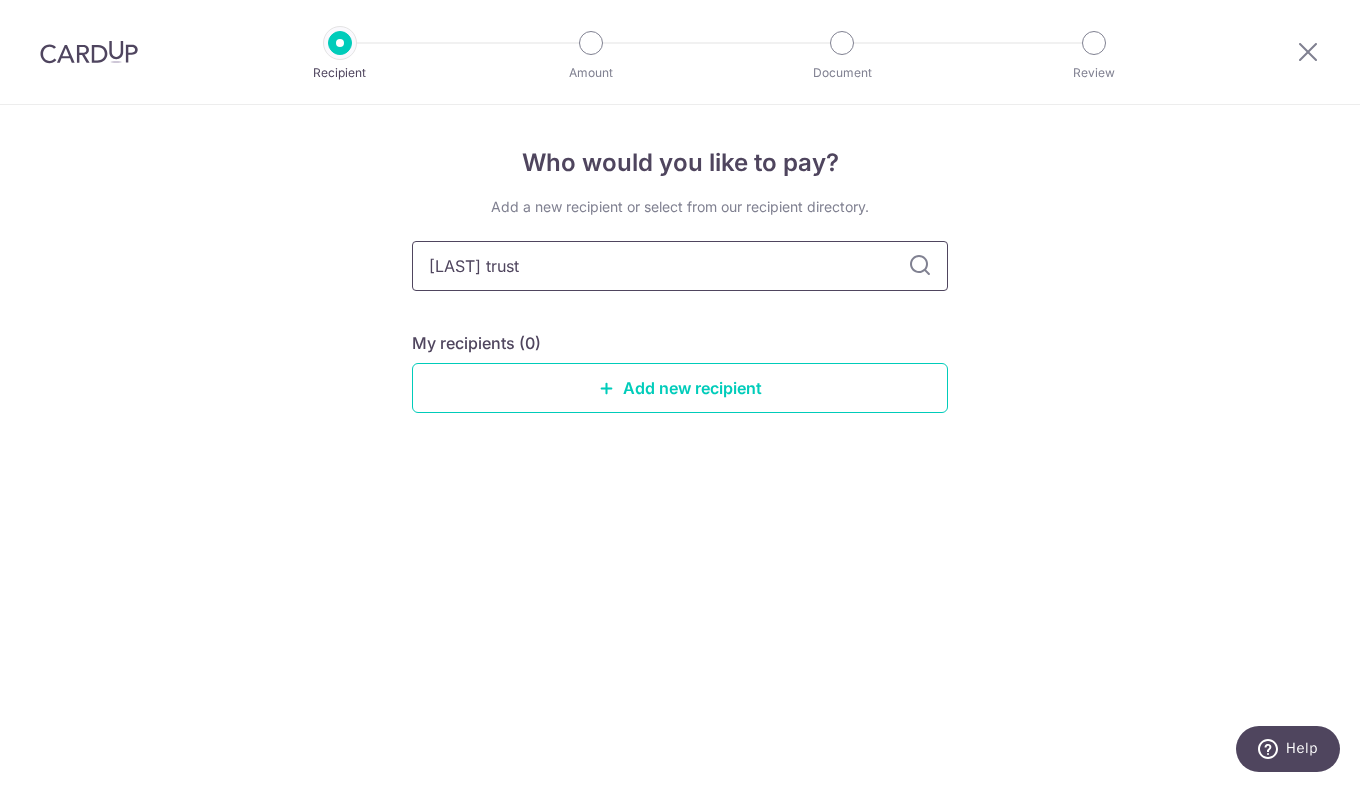 click on "Tanglin trust" at bounding box center (680, 266) 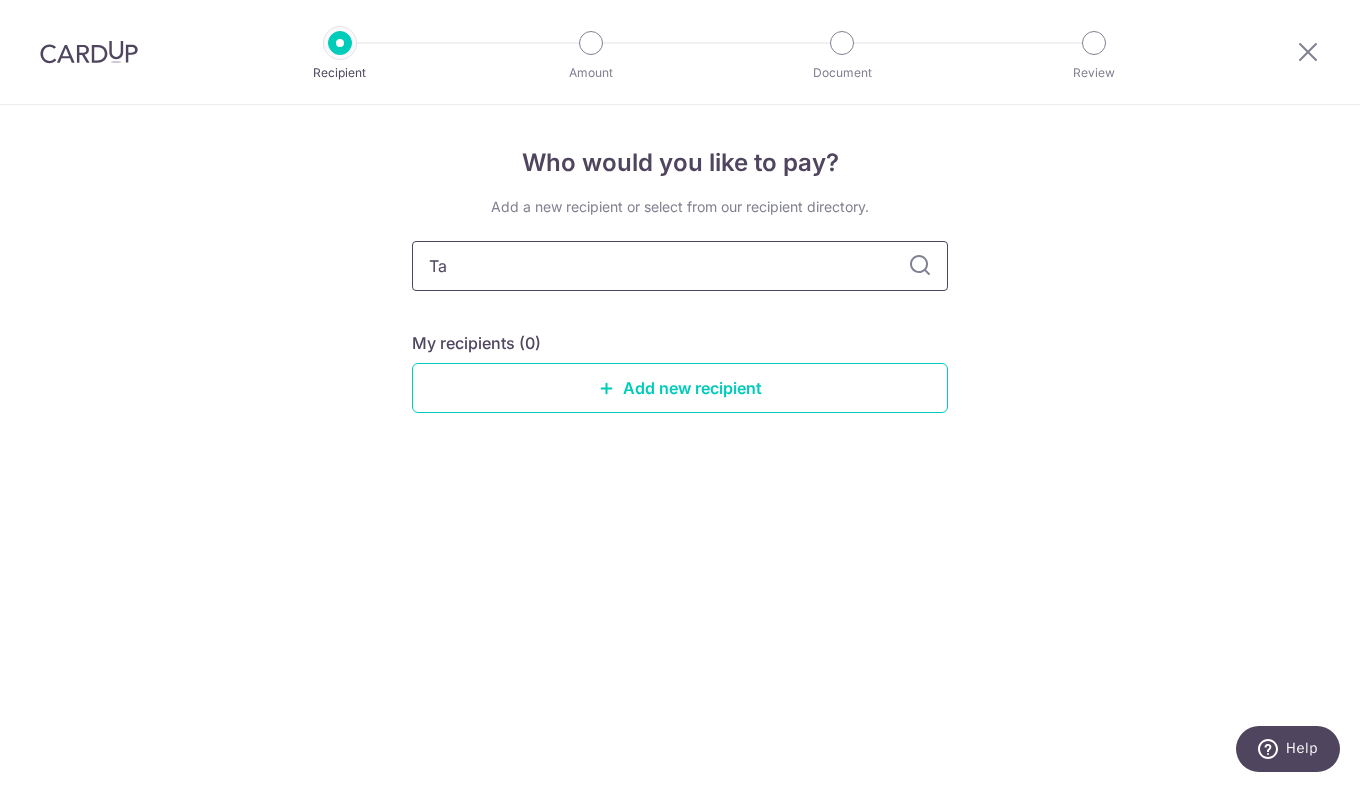 type on "T" 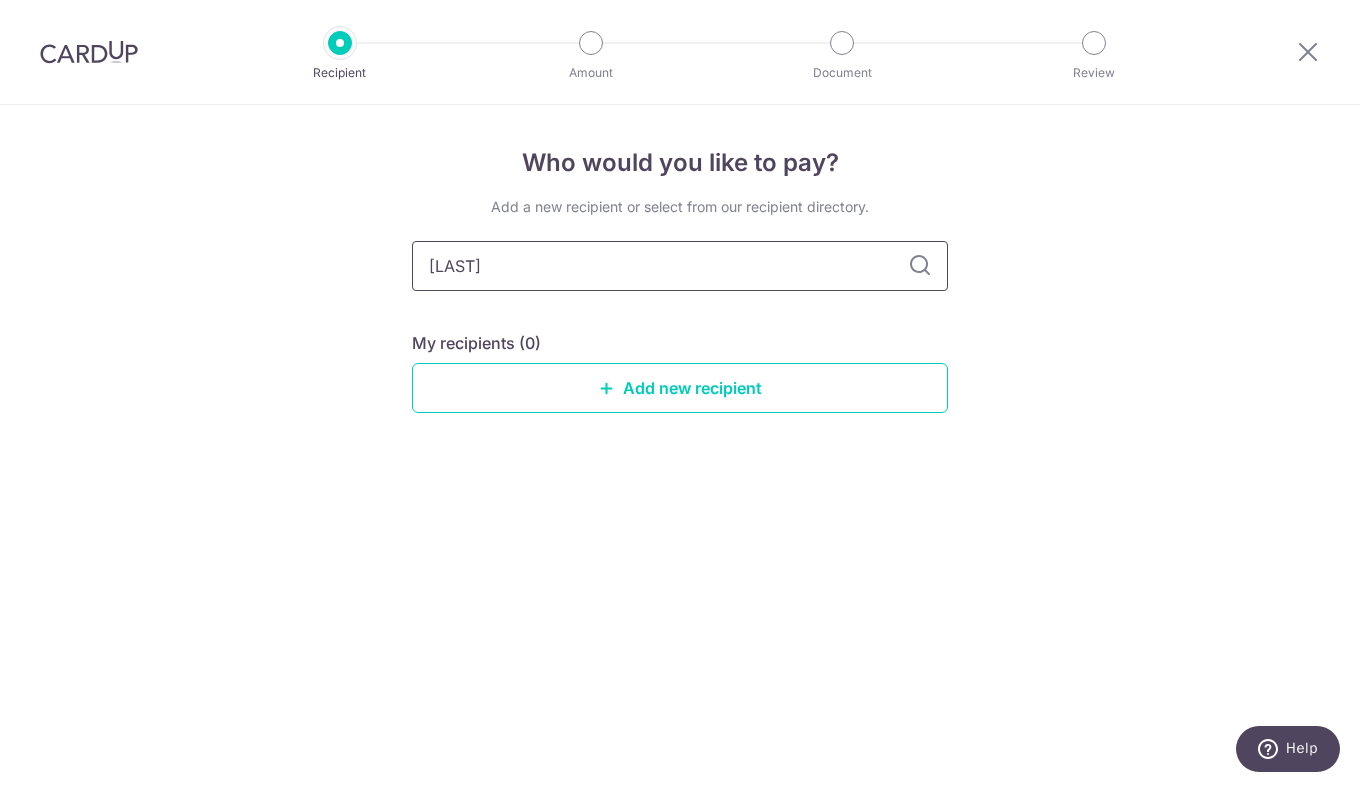 type on "tanglin" 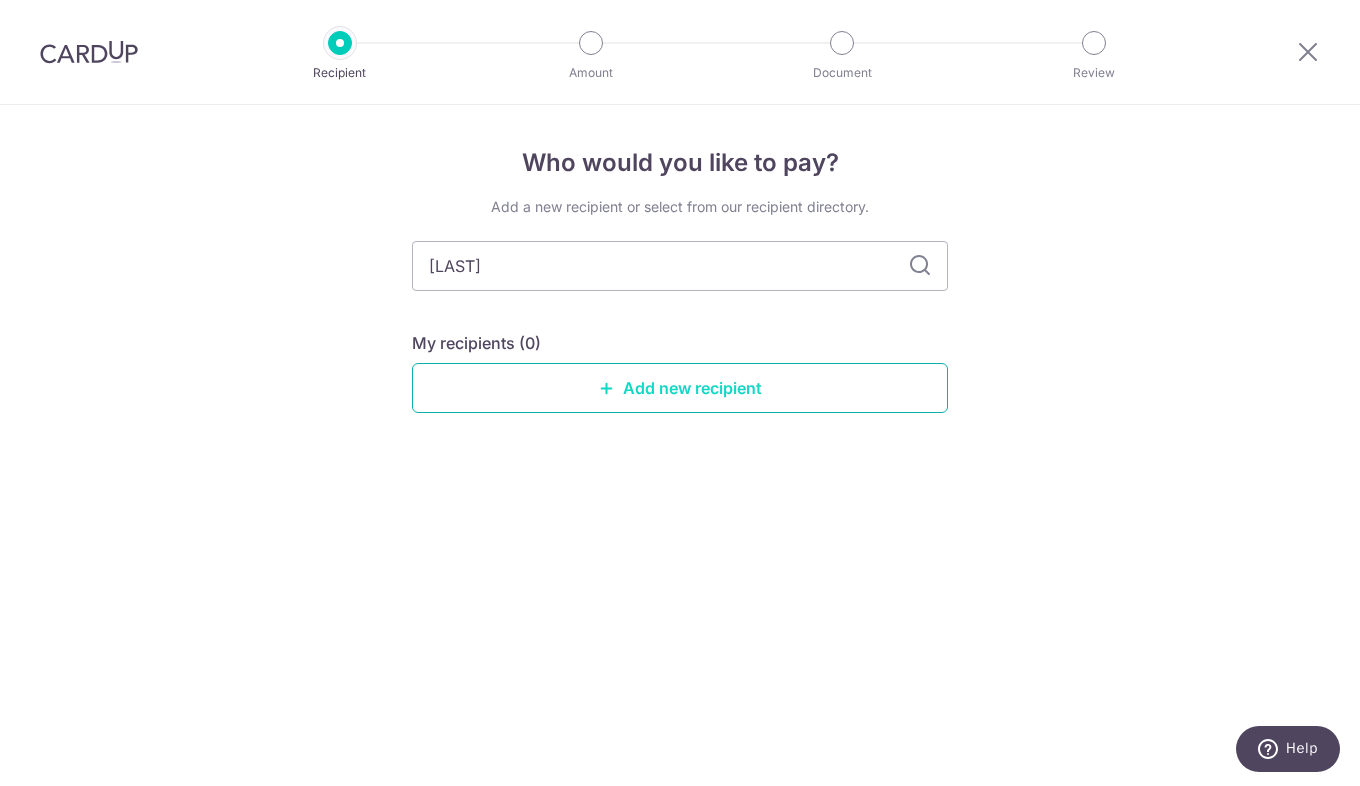 click on "Add new recipient" at bounding box center (680, 388) 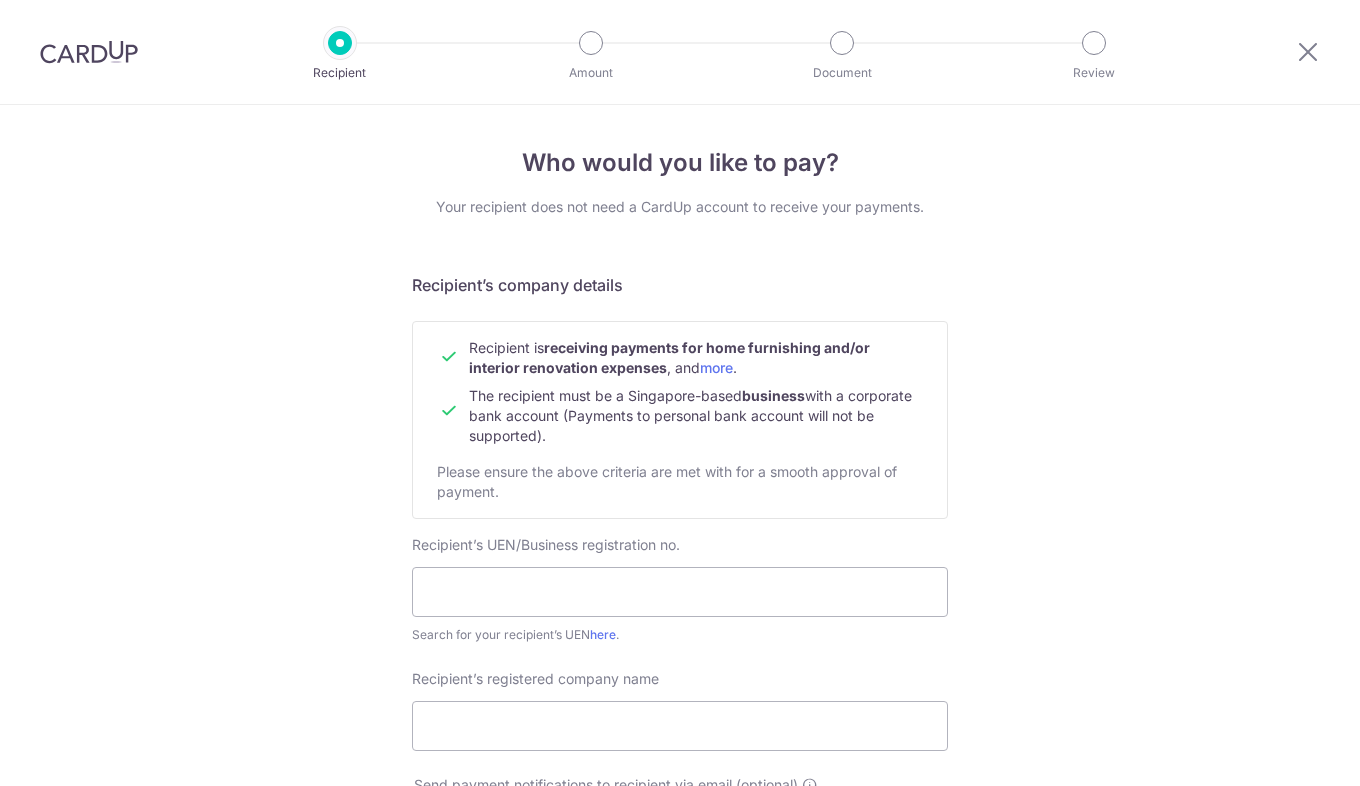 scroll, scrollTop: 0, scrollLeft: 0, axis: both 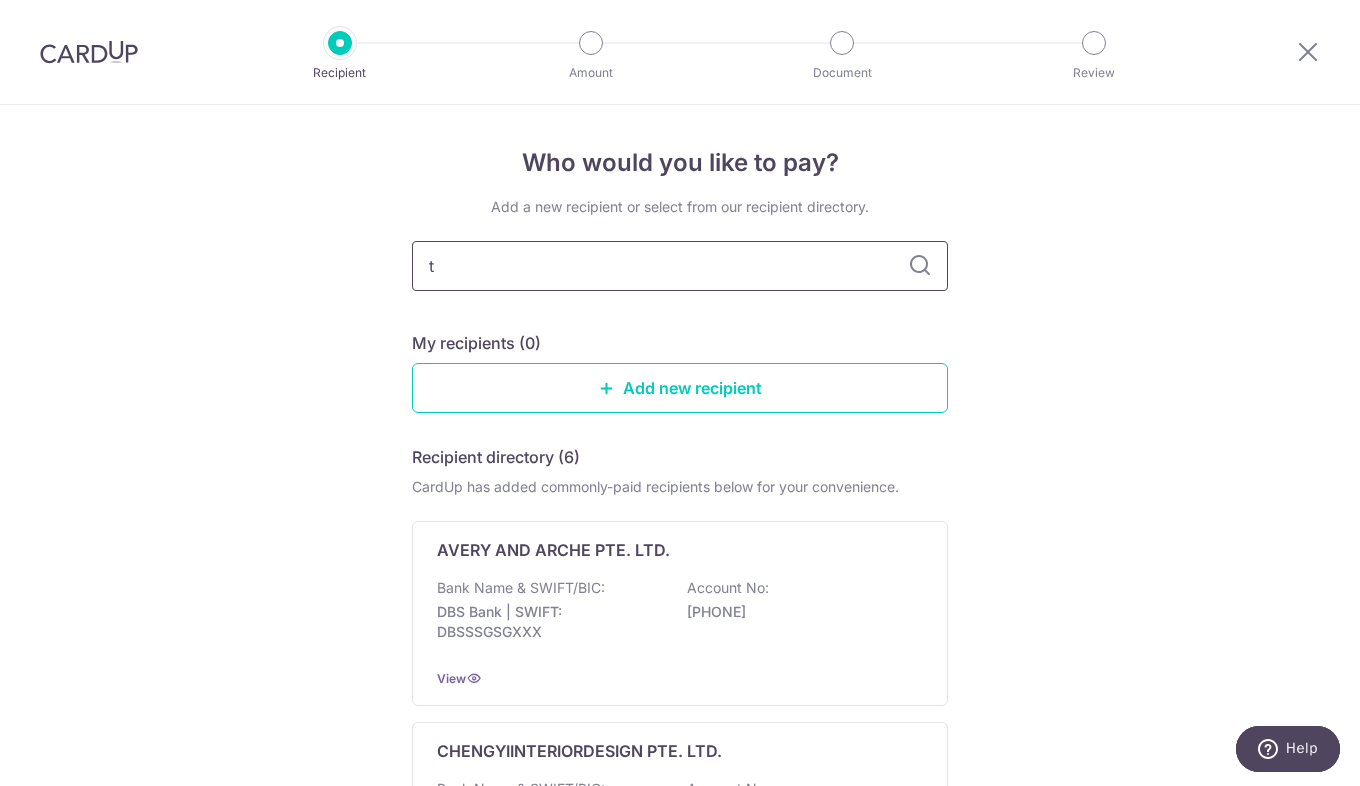 type on "ta" 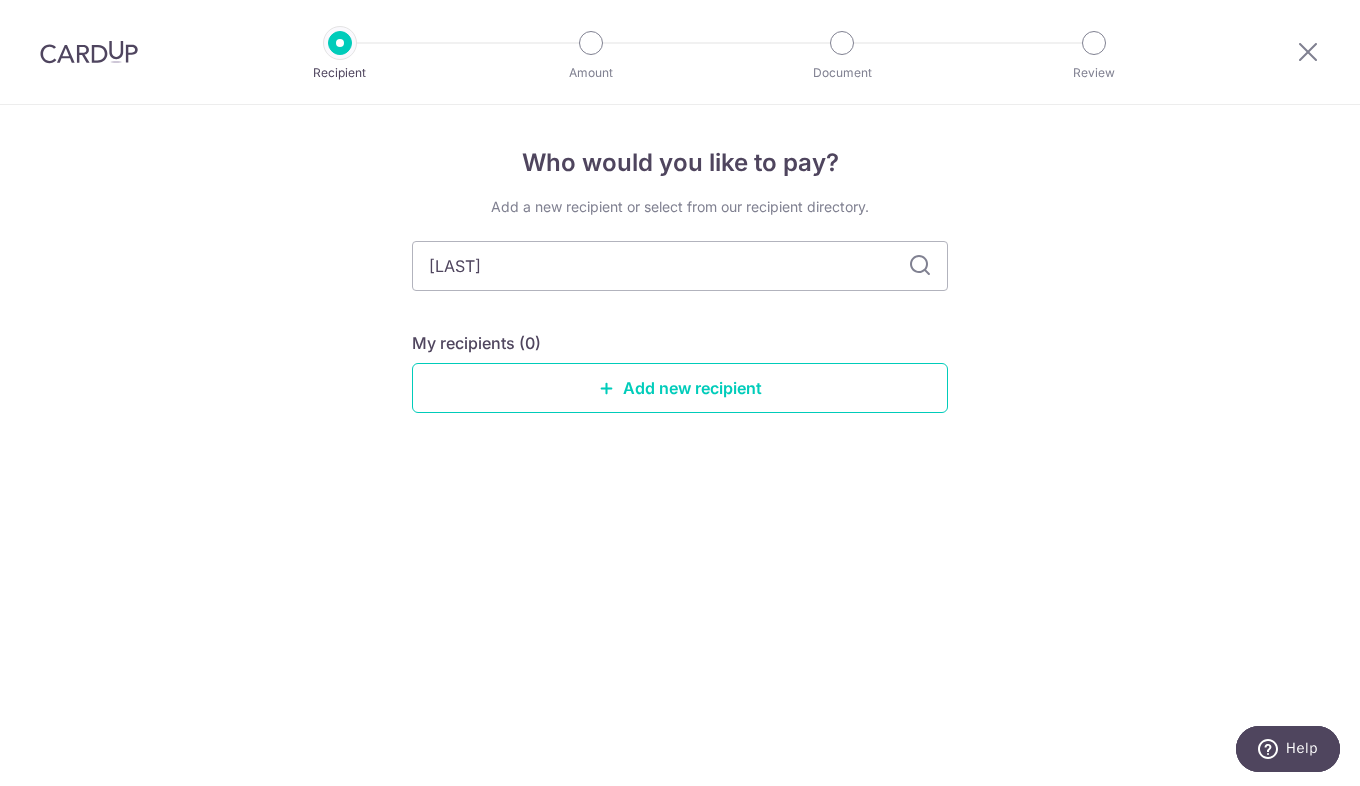 type on "tanglin" 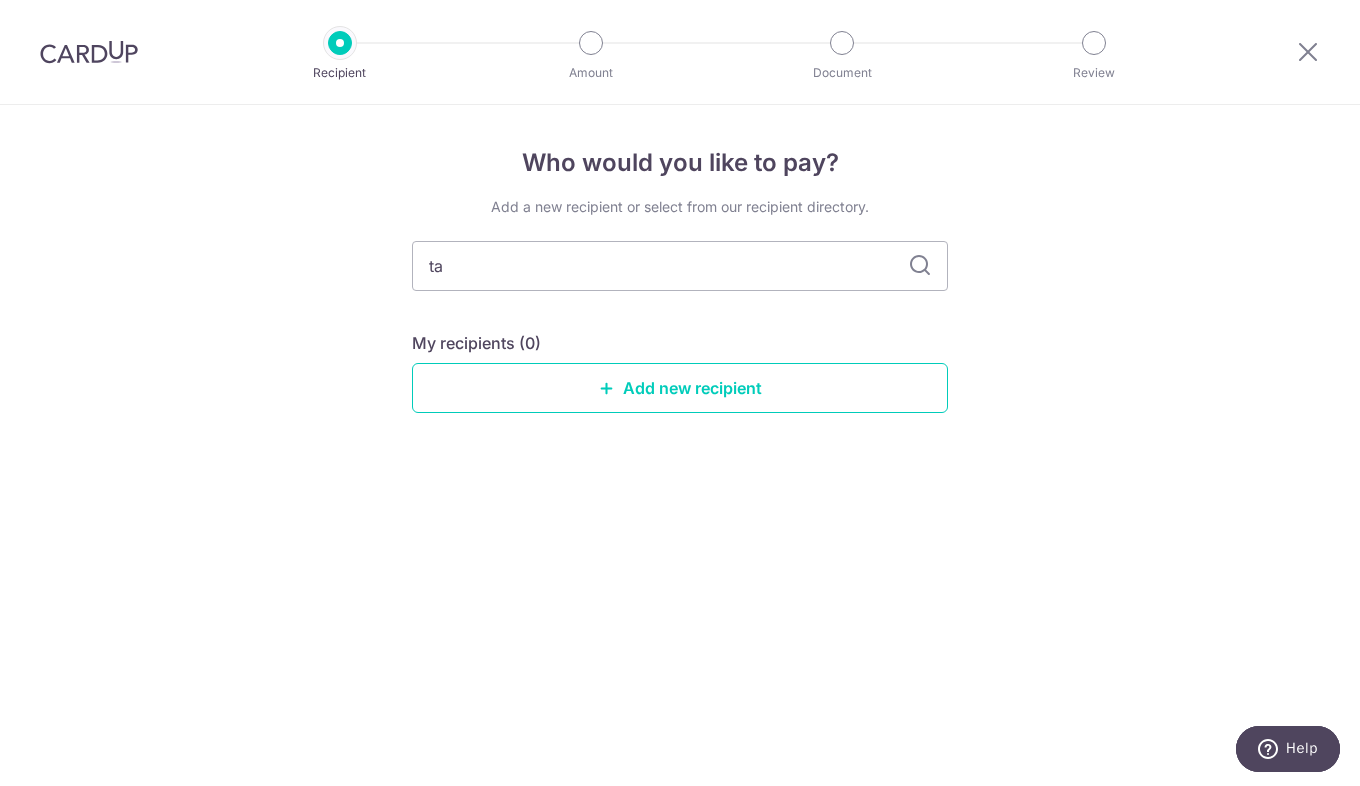 type on "t" 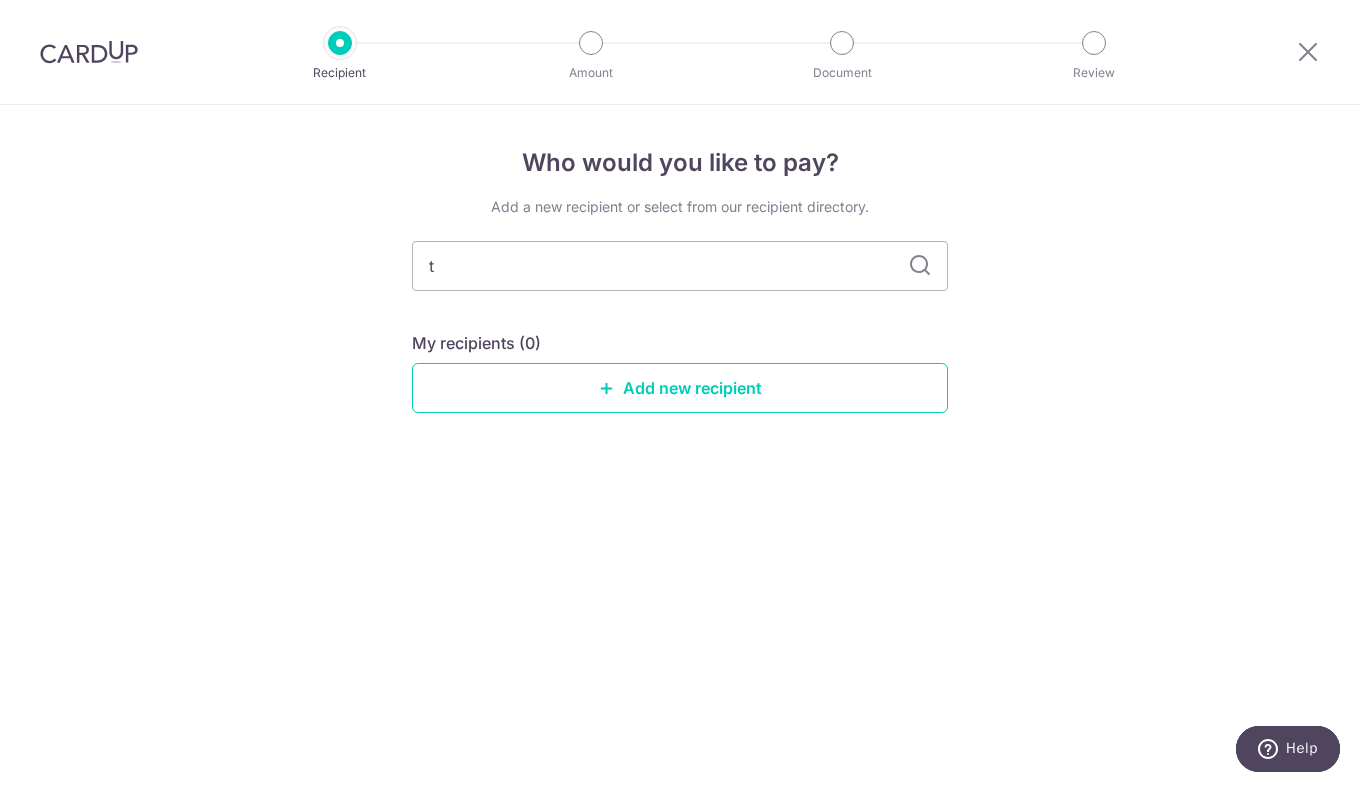 type 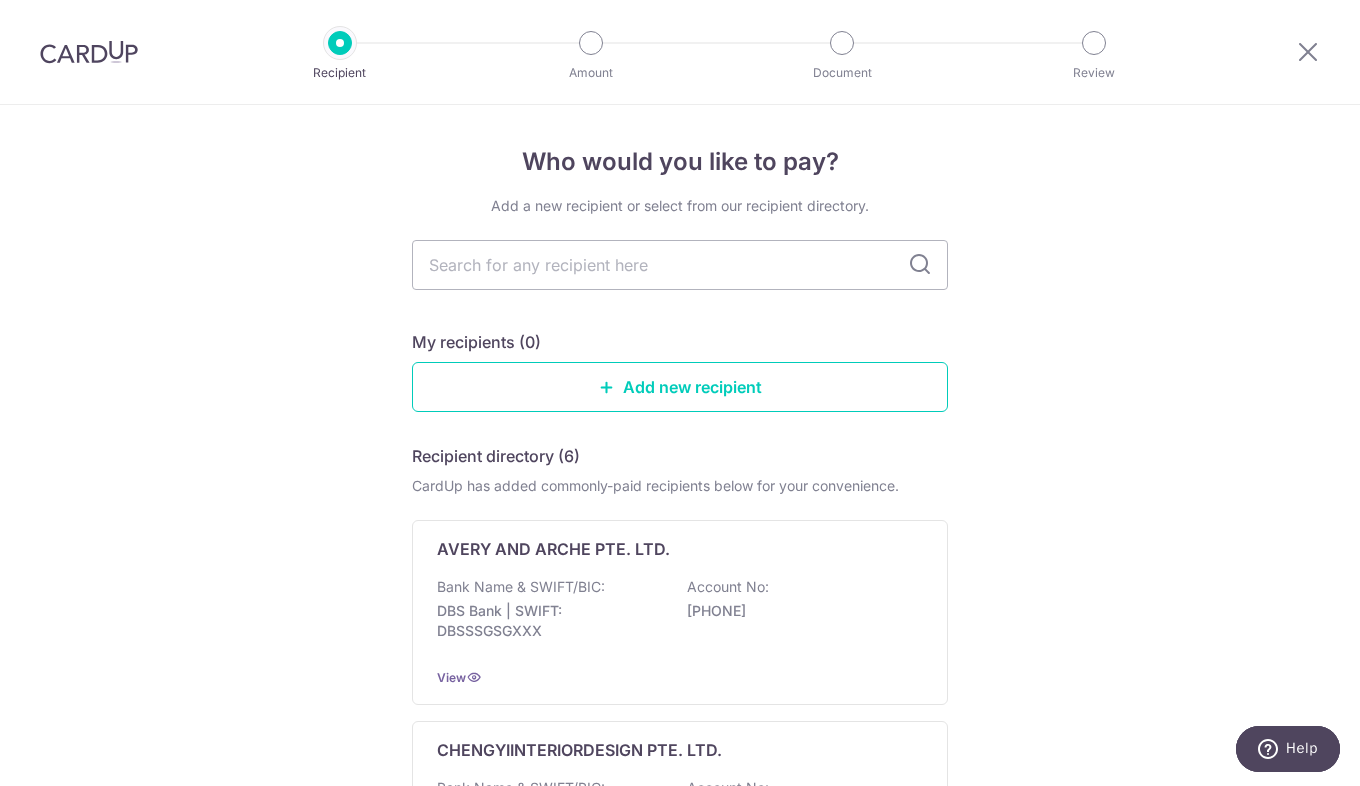 scroll, scrollTop: 0, scrollLeft: 0, axis: both 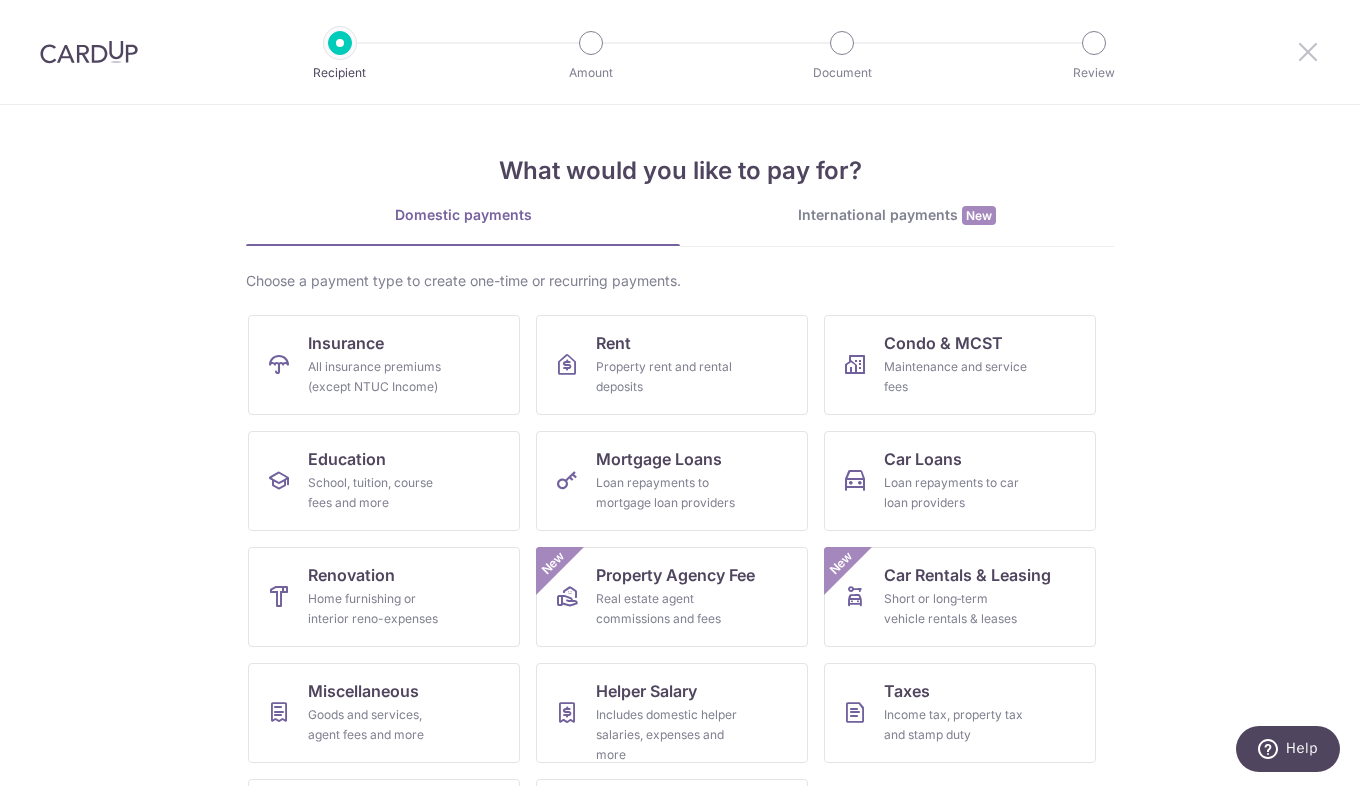click at bounding box center [1308, 51] 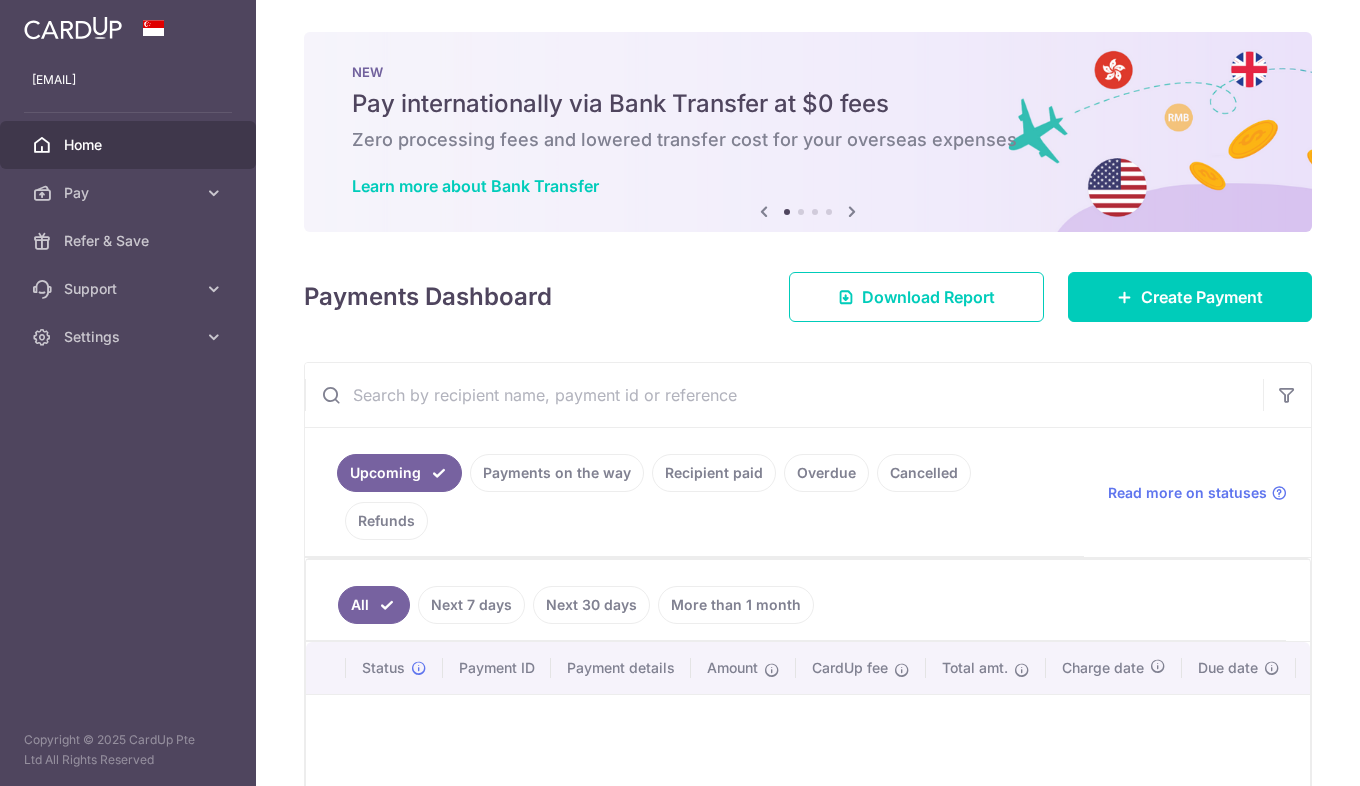 scroll, scrollTop: 0, scrollLeft: 0, axis: both 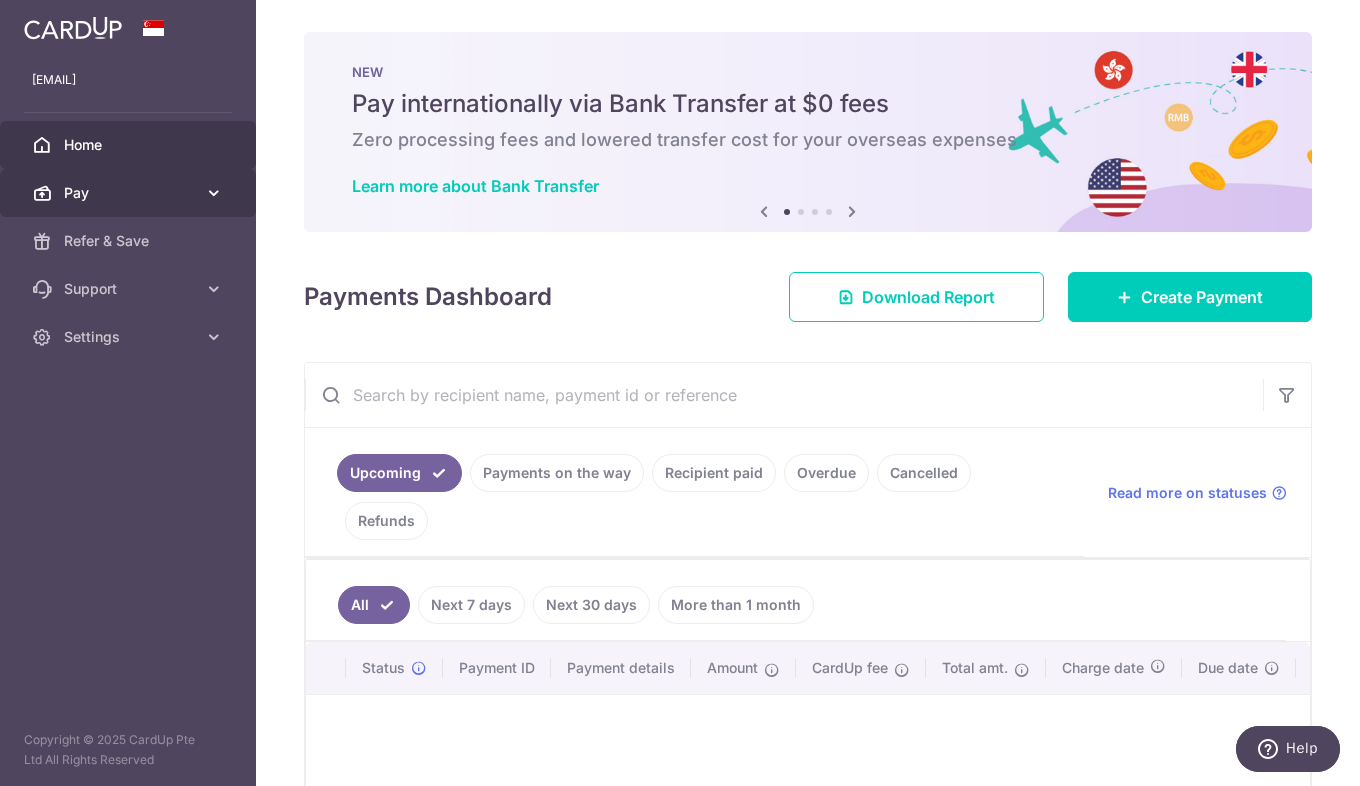 click on "Pay" at bounding box center [130, 193] 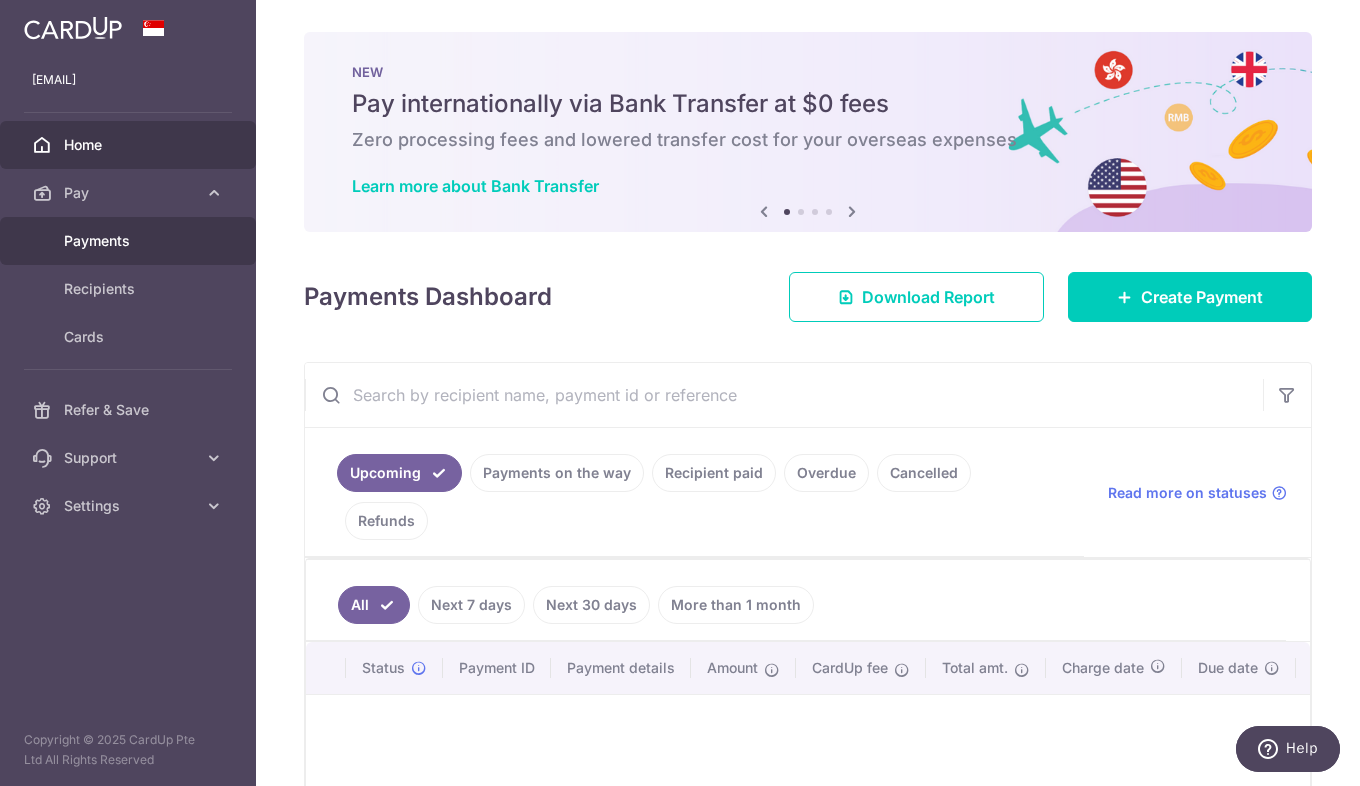 click on "Payments" at bounding box center [130, 241] 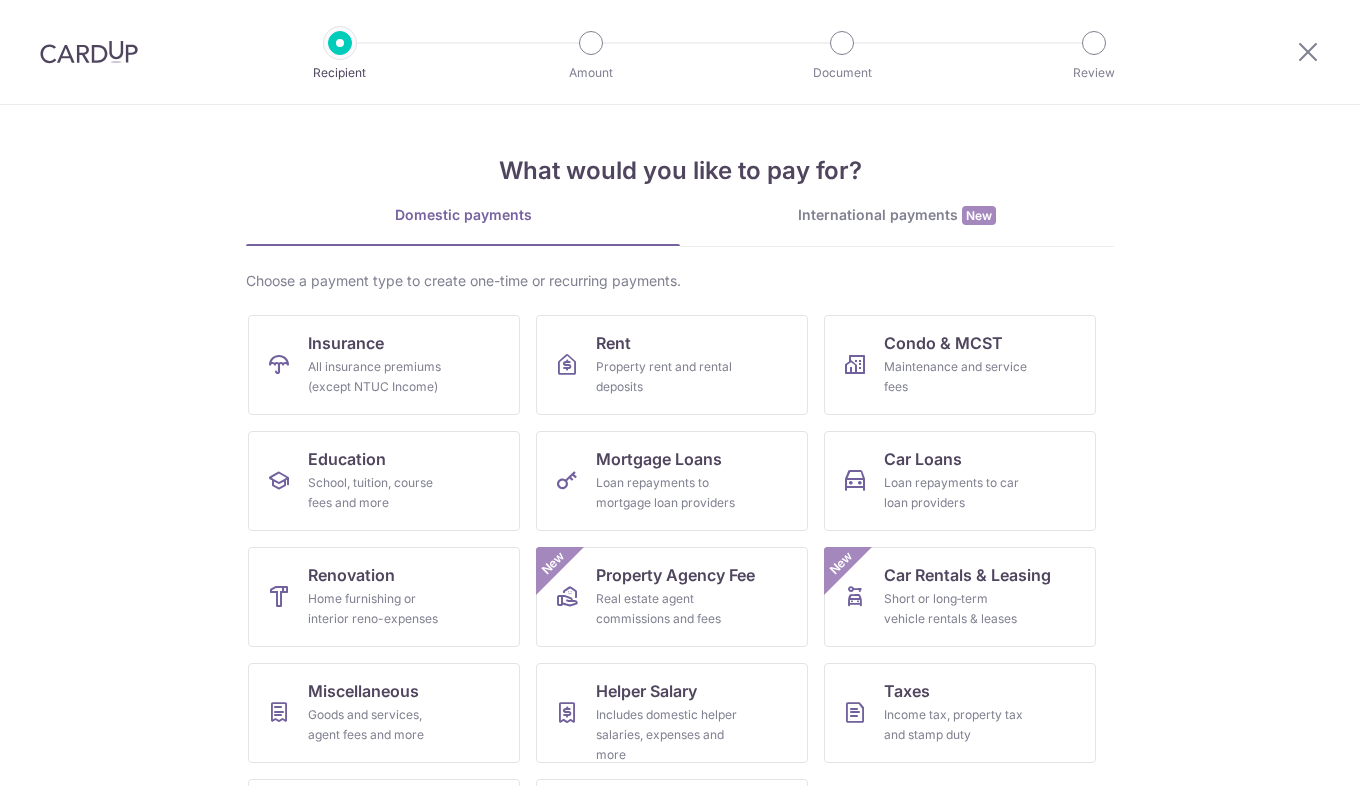 scroll, scrollTop: 0, scrollLeft: 0, axis: both 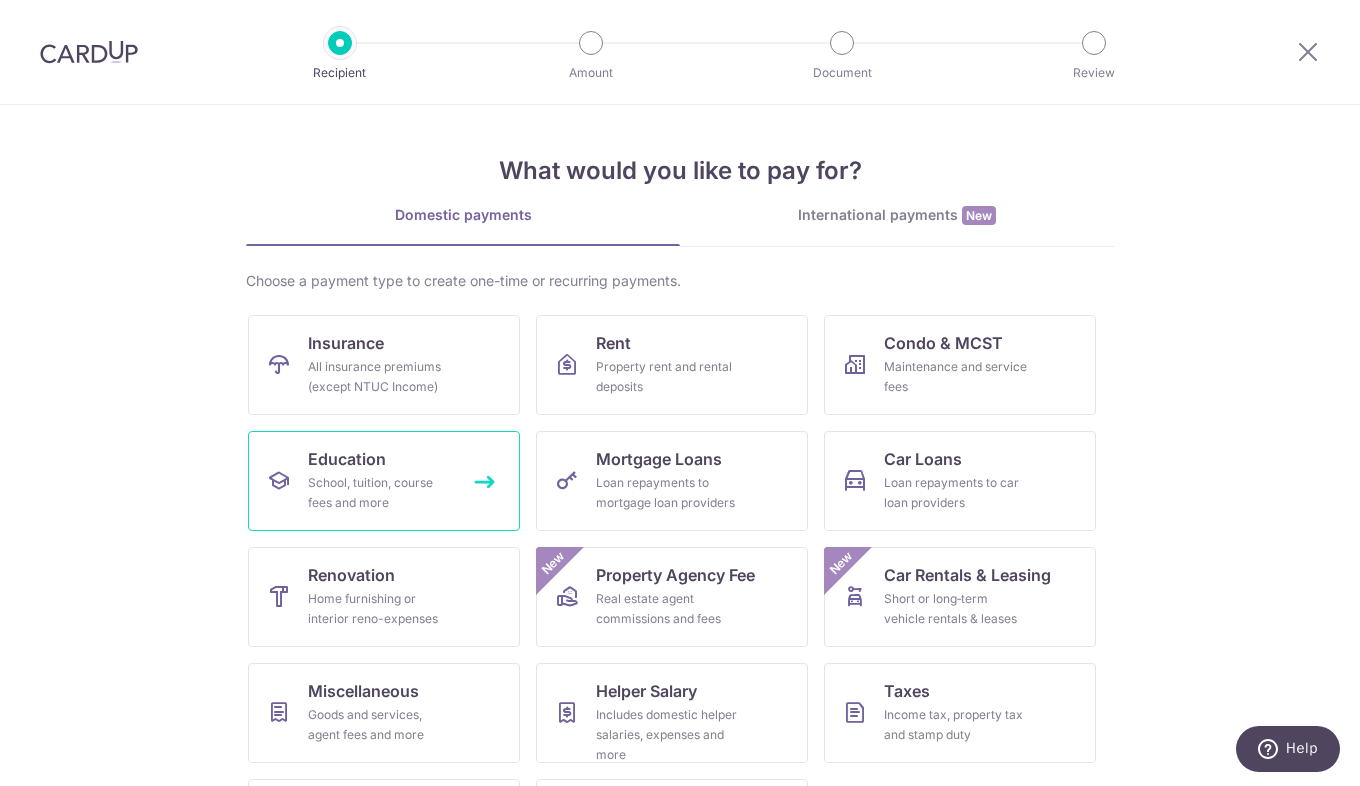 click on "School, tuition, course fees and more" at bounding box center (380, 493) 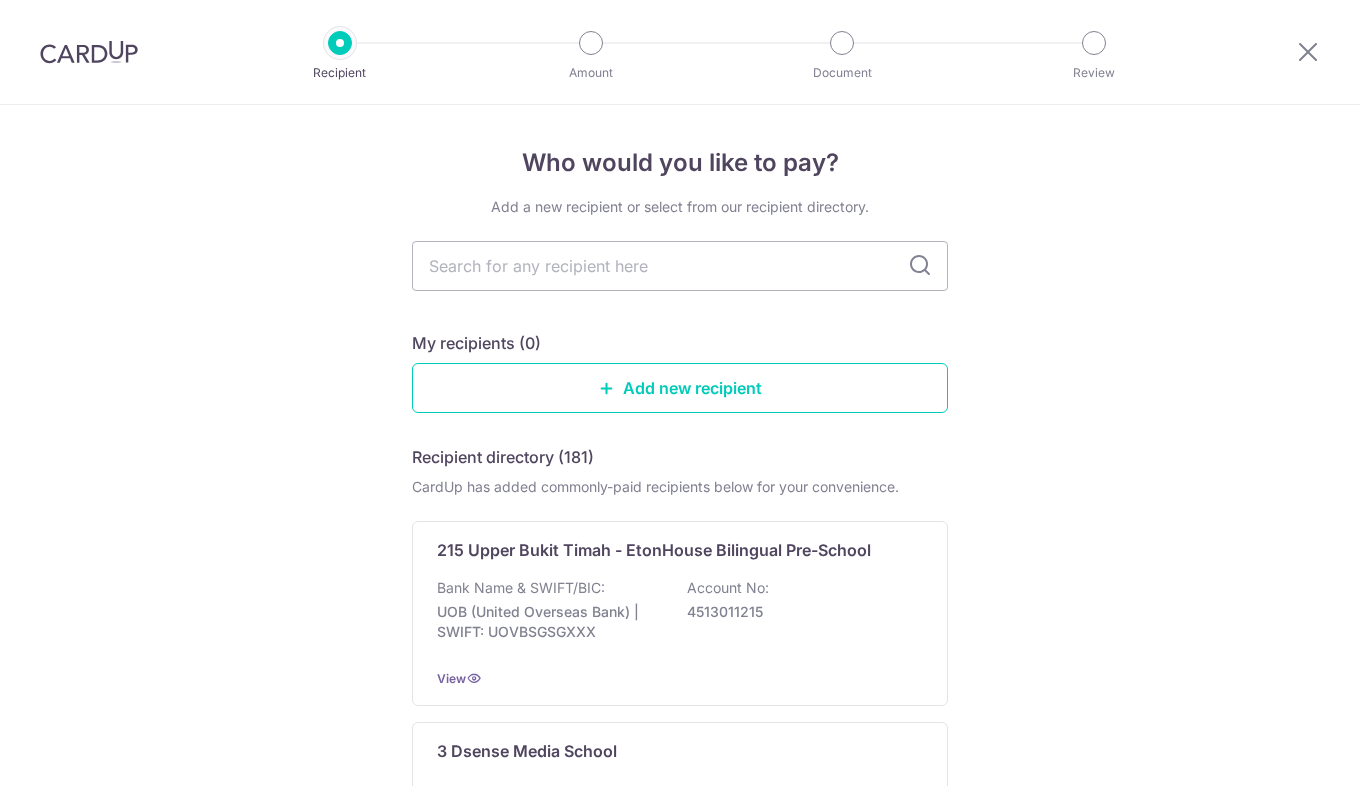 scroll, scrollTop: 0, scrollLeft: 0, axis: both 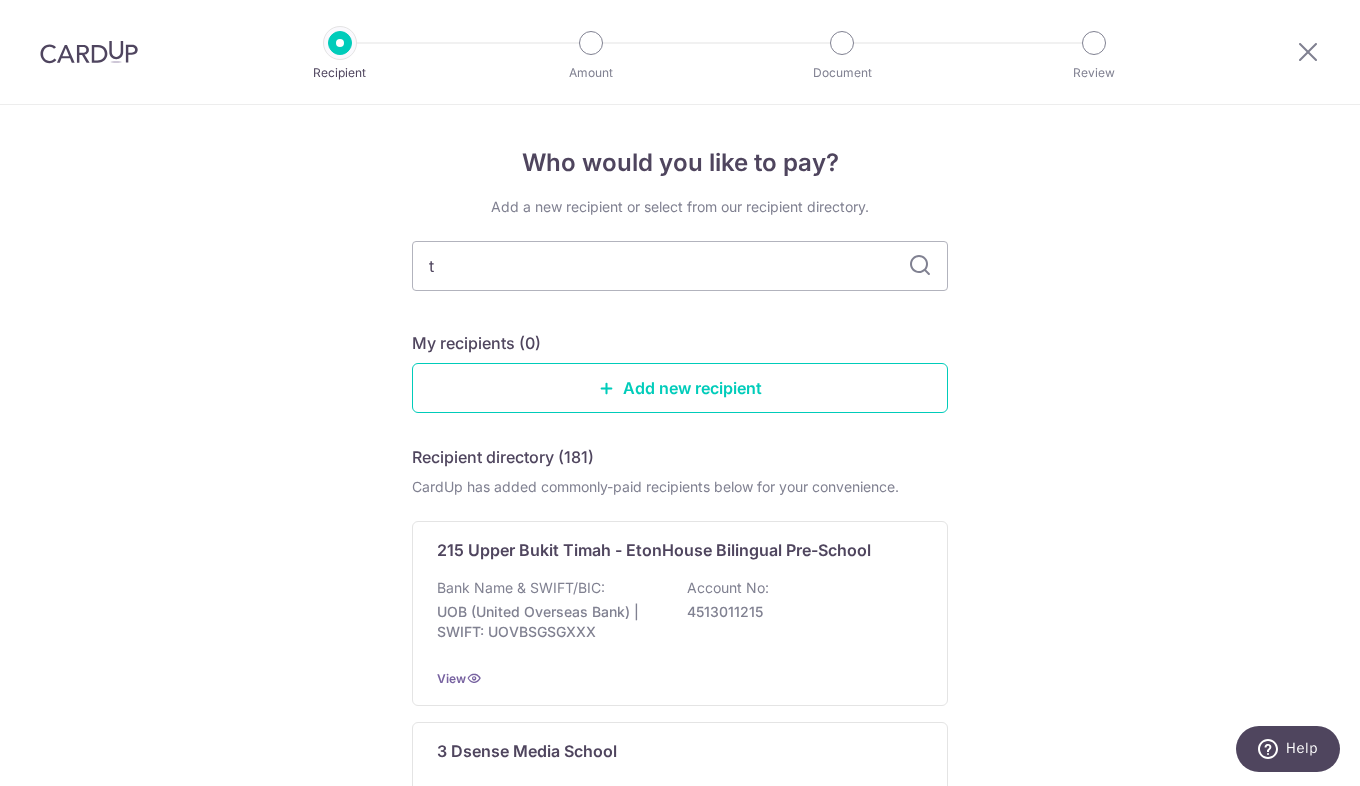 type on "ta" 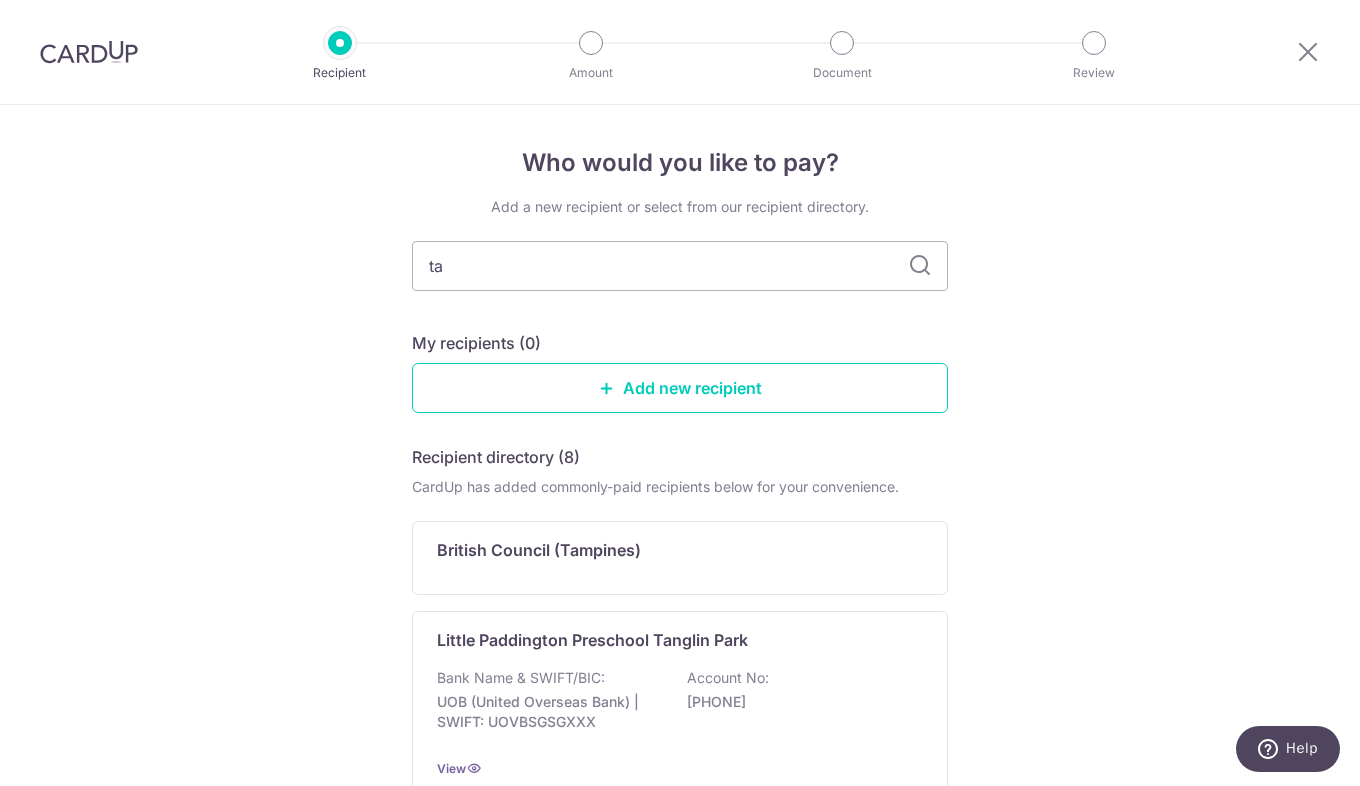 type on "tan" 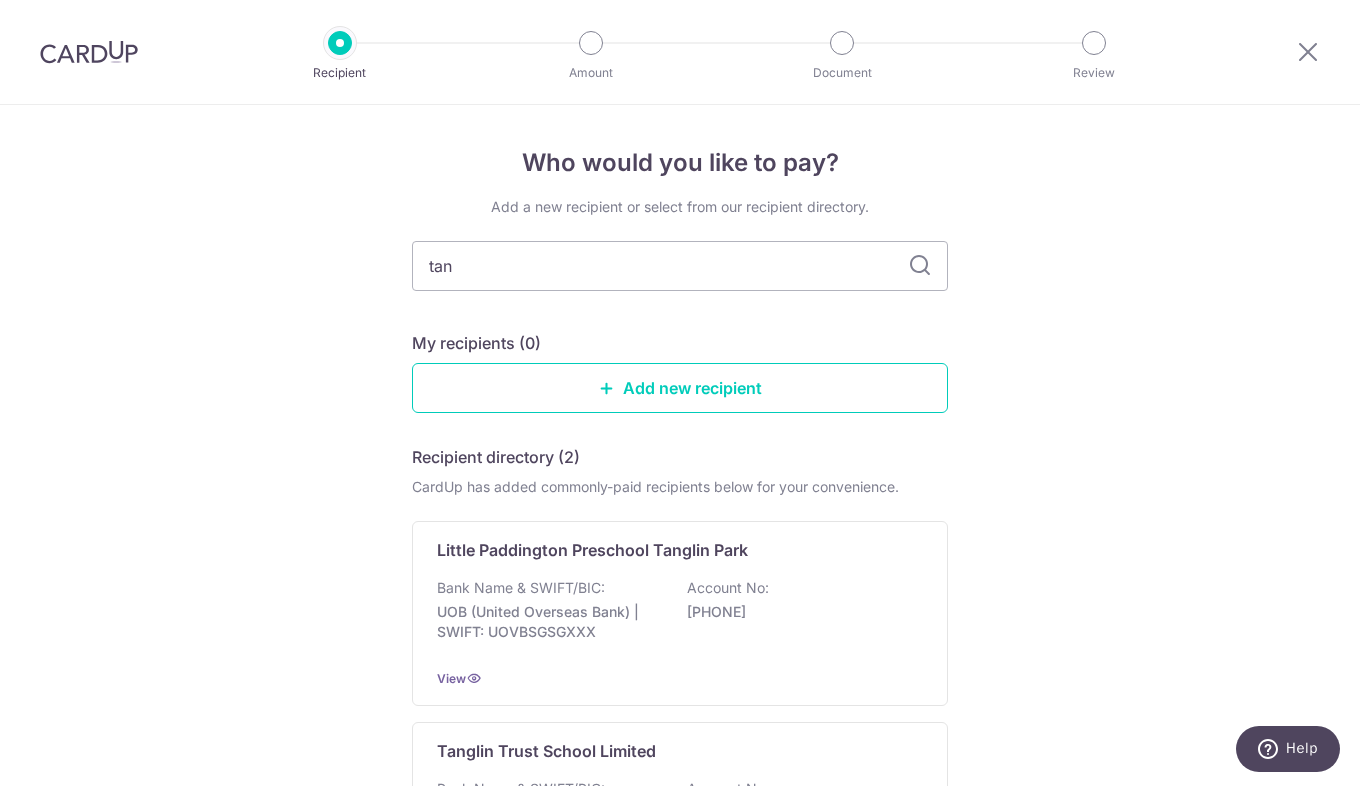 type on "tang" 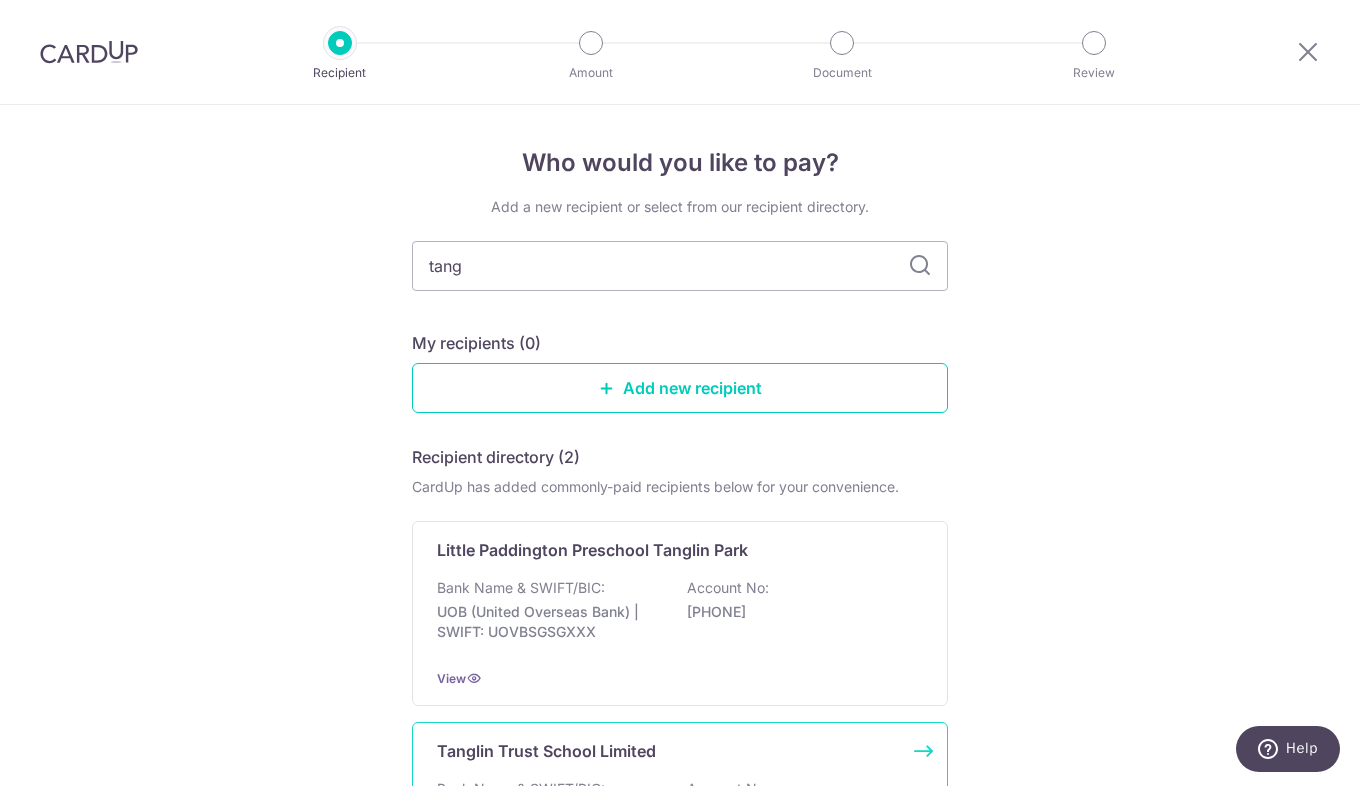 click on "Tanglin Trust School Limited" at bounding box center (668, 751) 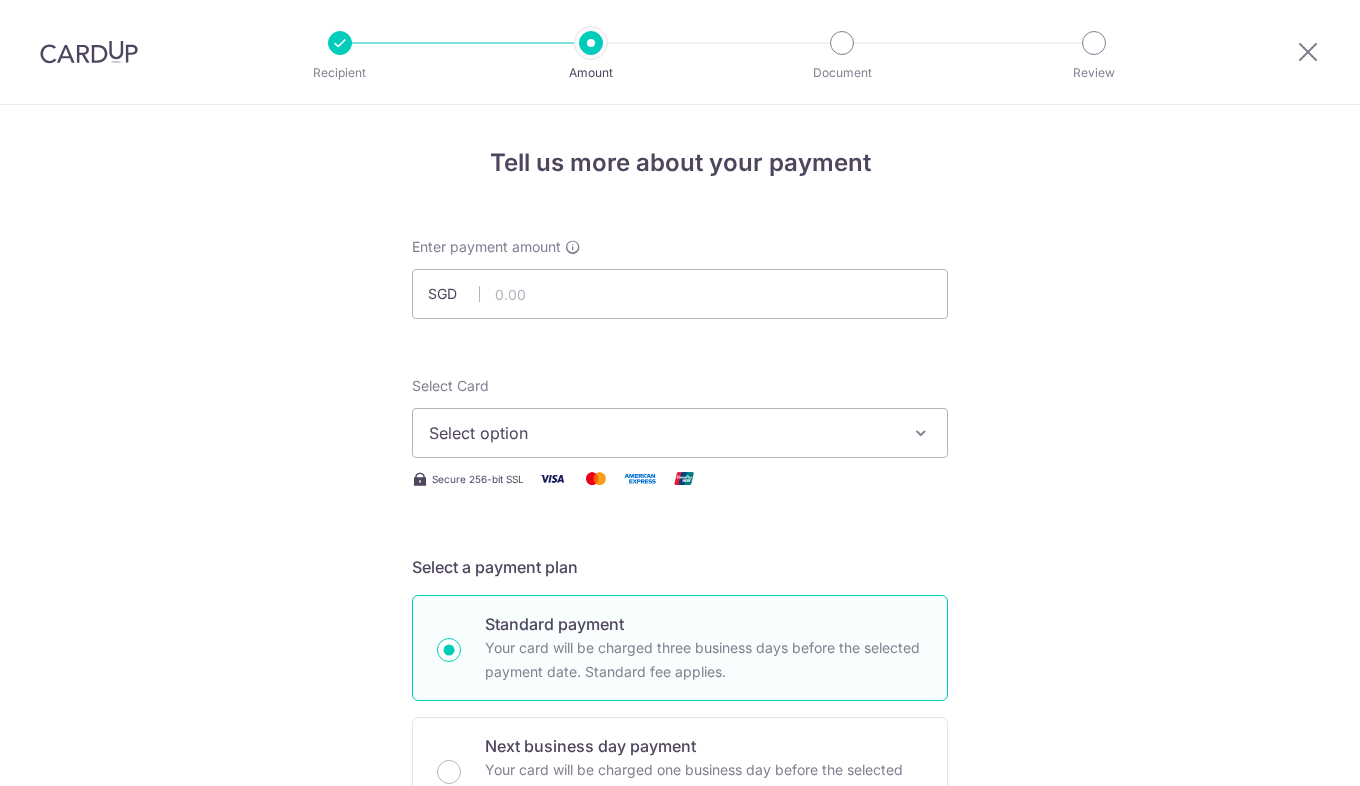 scroll, scrollTop: 0, scrollLeft: 0, axis: both 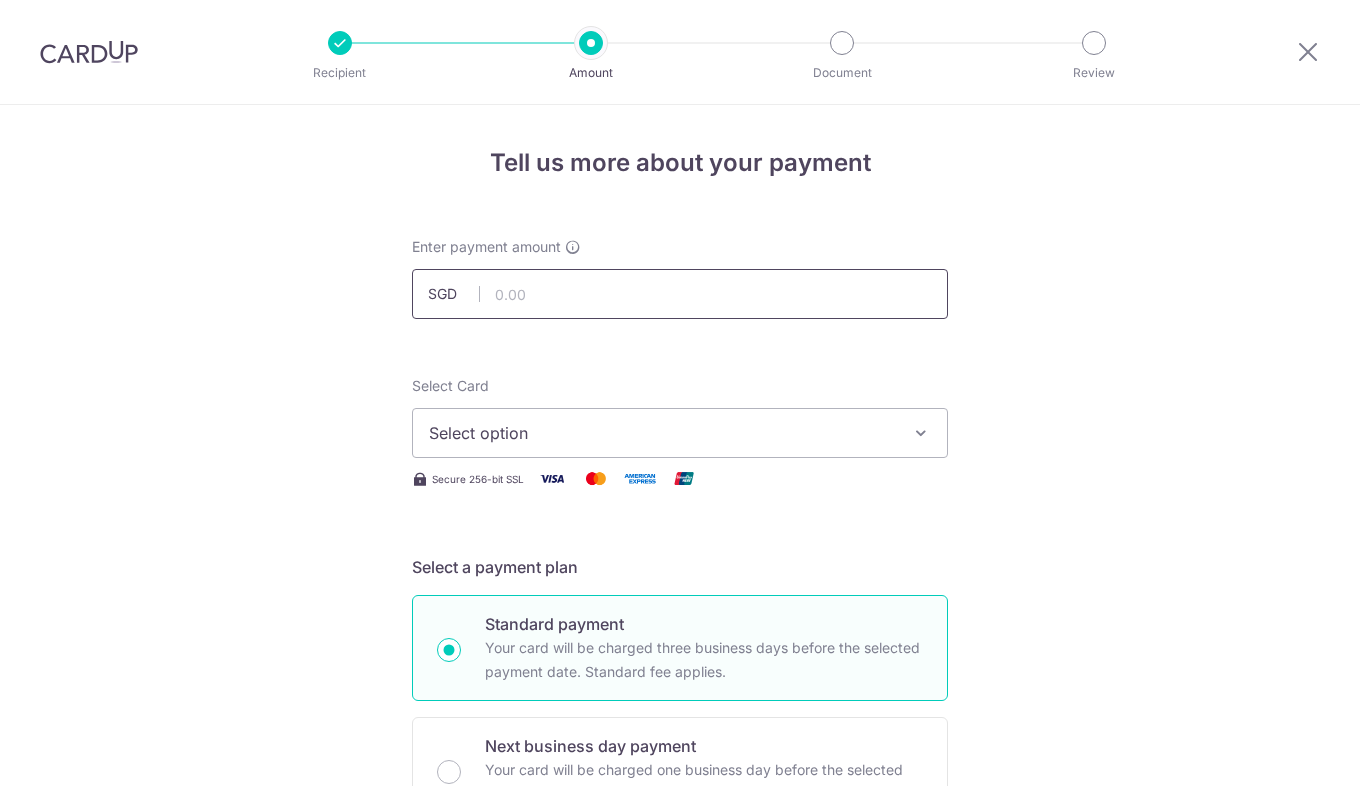 click at bounding box center [680, 294] 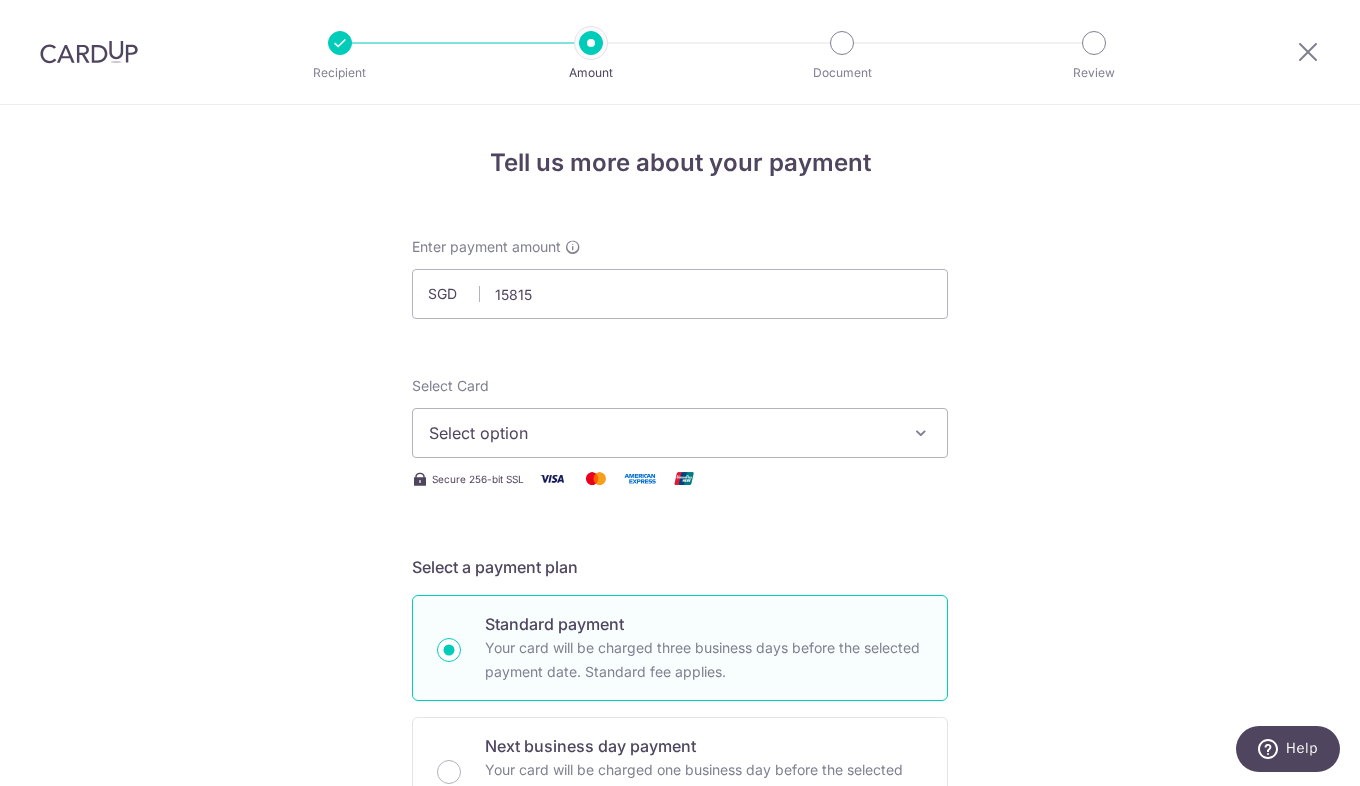 type on "15,815.00" 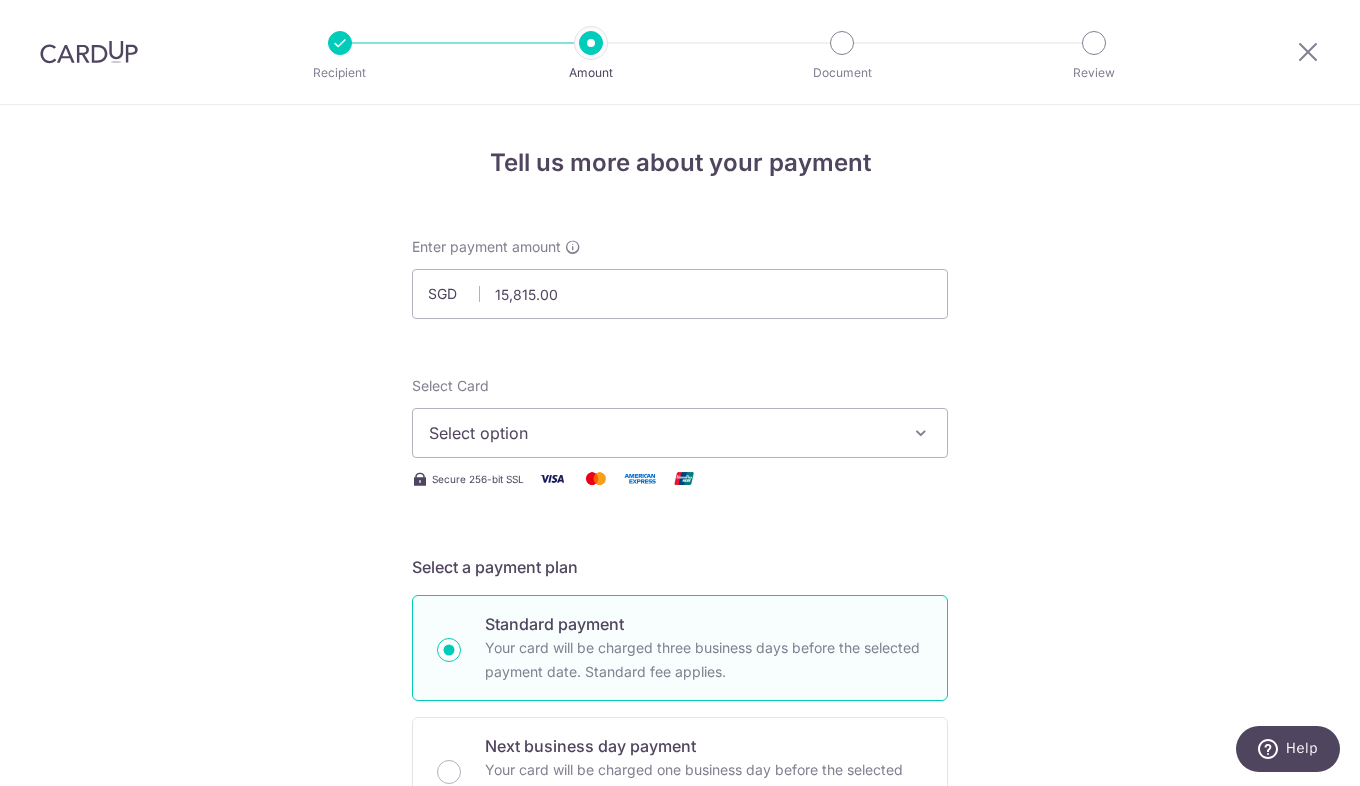 click on "Select option" at bounding box center (662, 433) 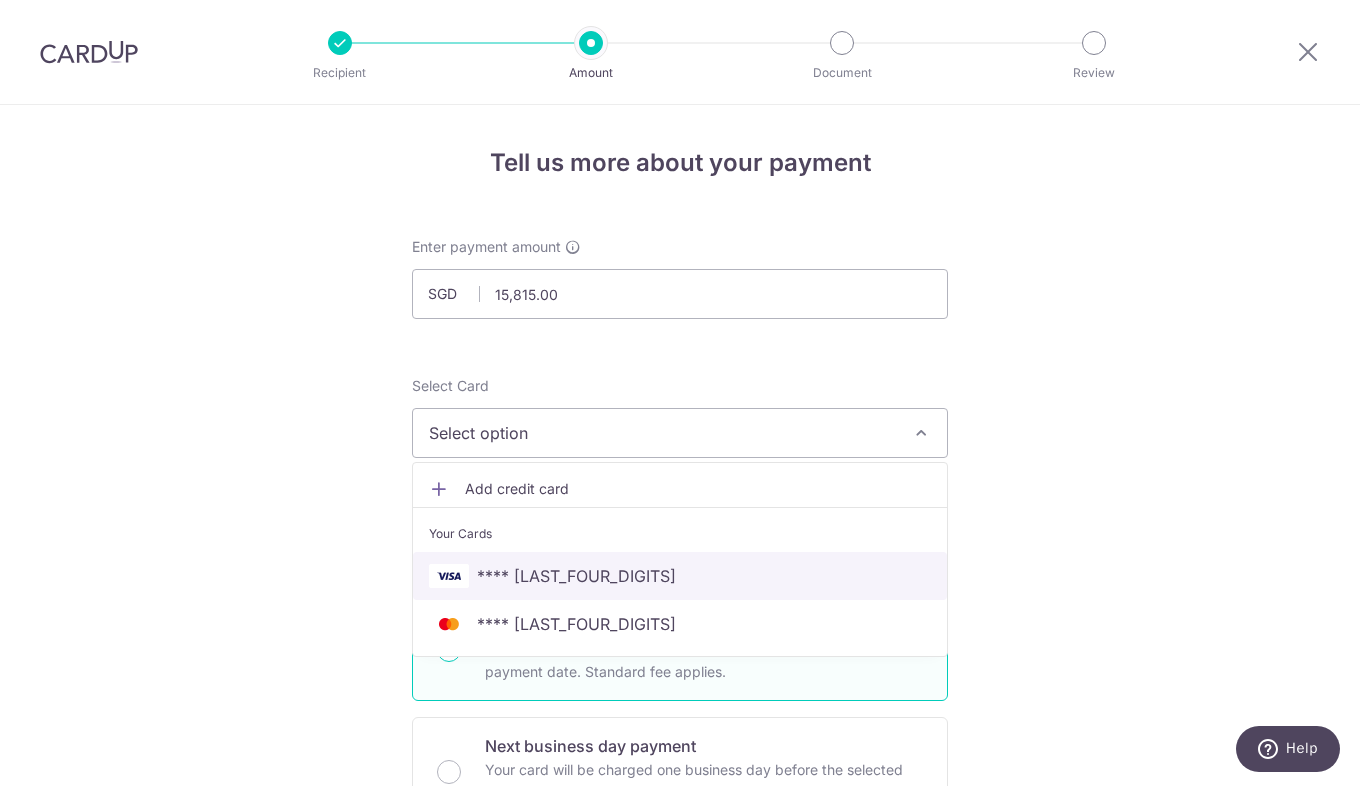 click on "**** [LAST_FOUR_DIGITS]" at bounding box center [680, 576] 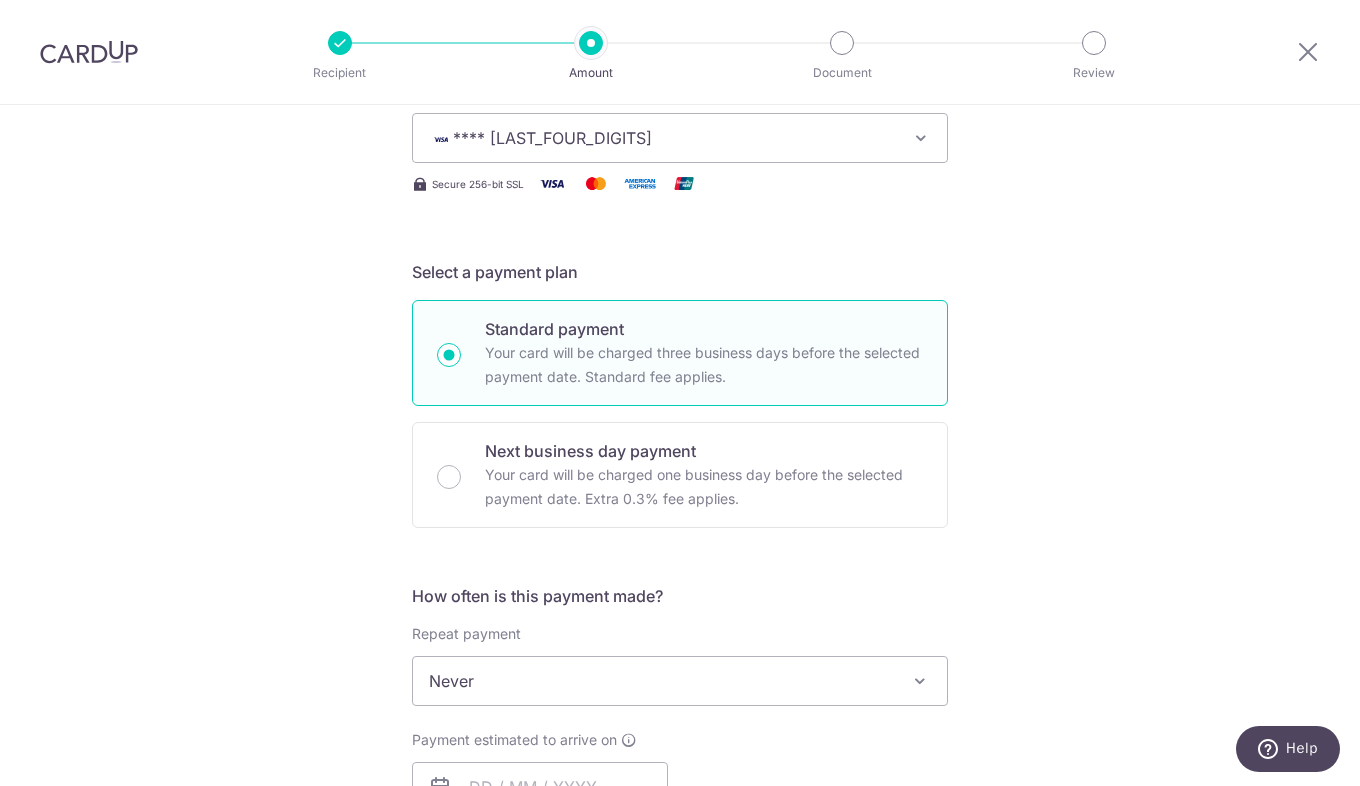 scroll, scrollTop: 558, scrollLeft: 0, axis: vertical 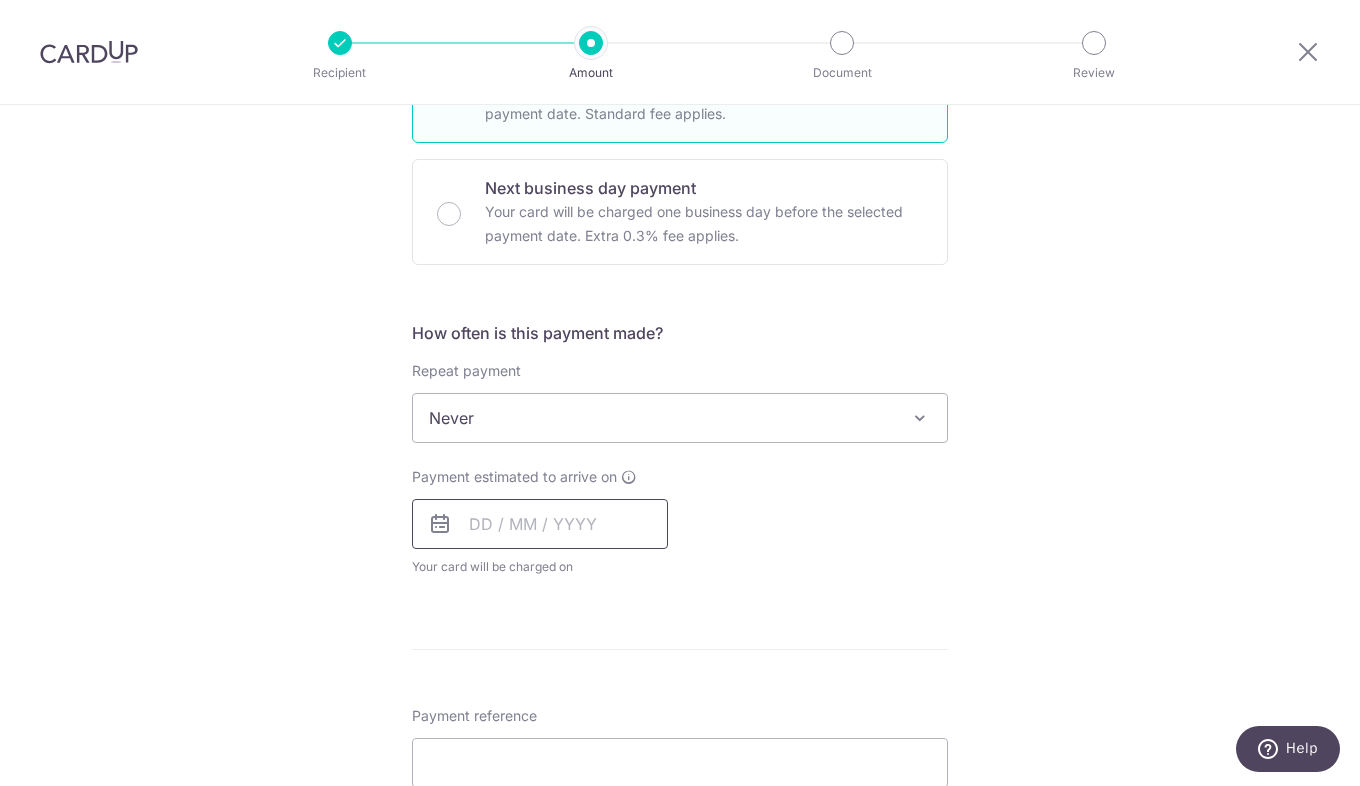 click at bounding box center [540, 524] 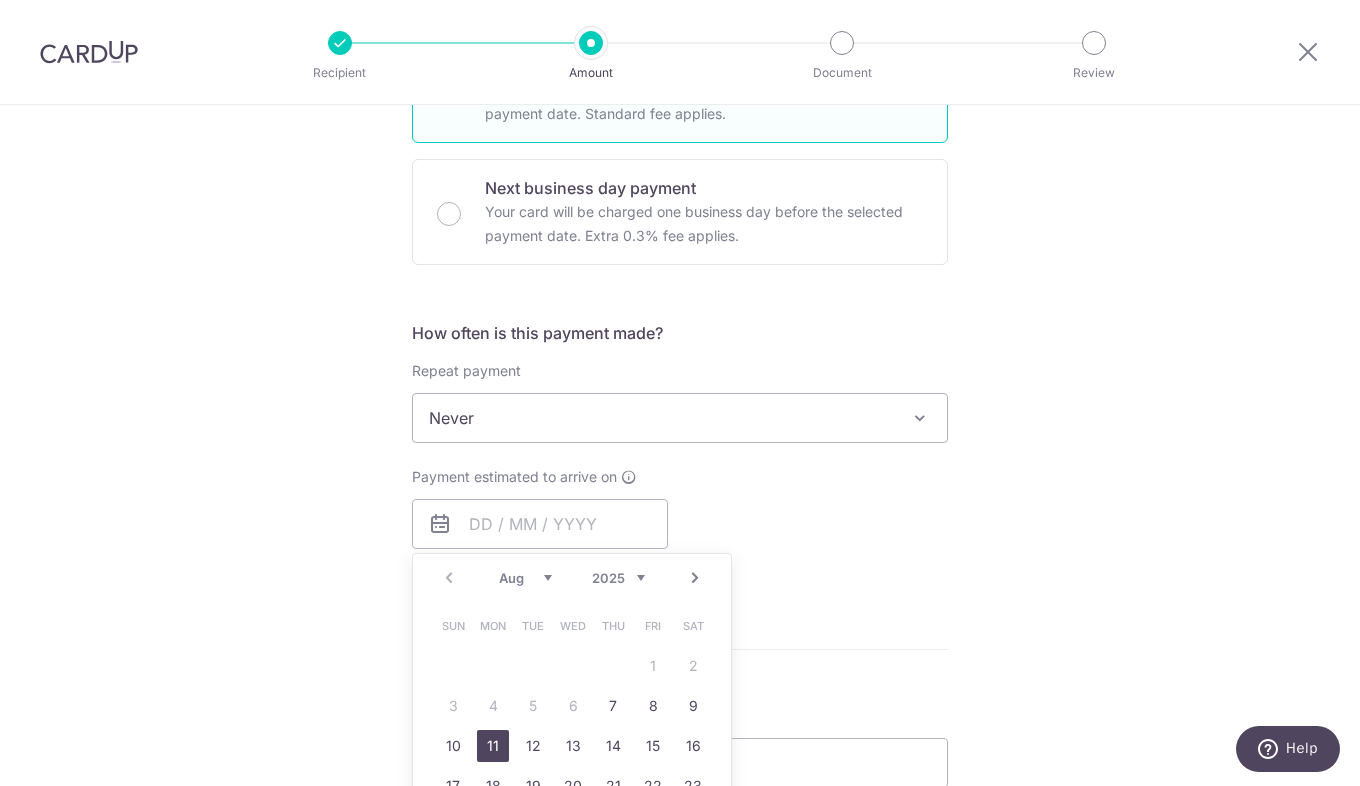 click on "11" at bounding box center (493, 746) 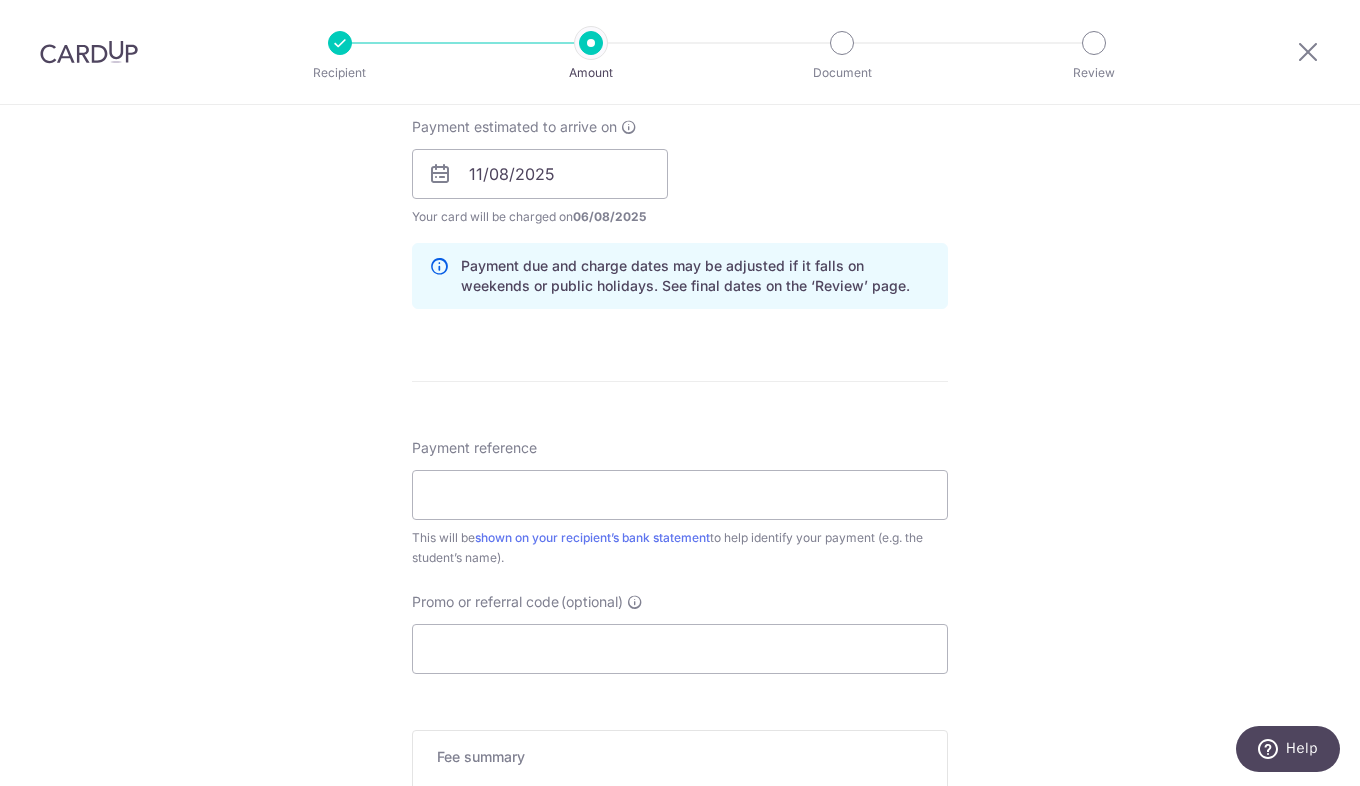 scroll, scrollTop: 913, scrollLeft: 0, axis: vertical 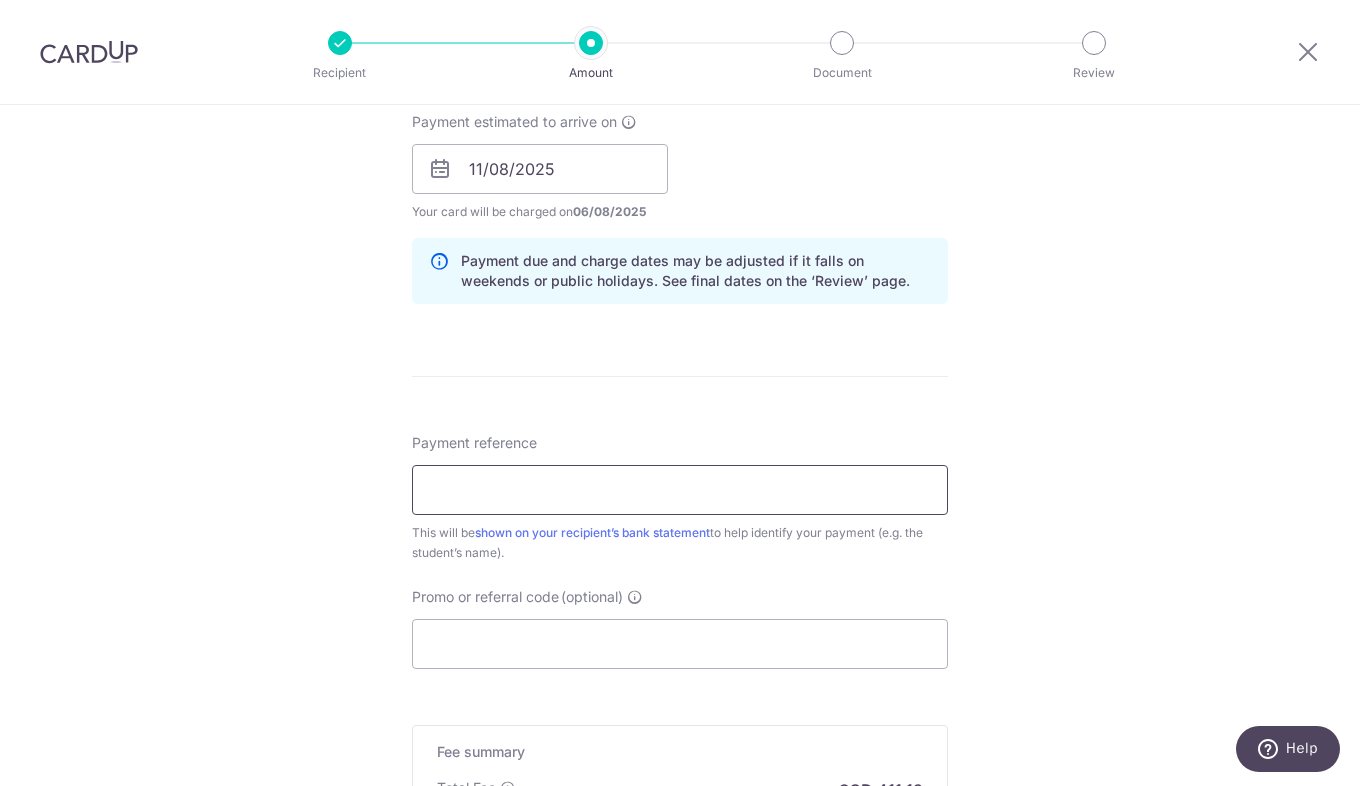 click on "Payment reference" at bounding box center (680, 490) 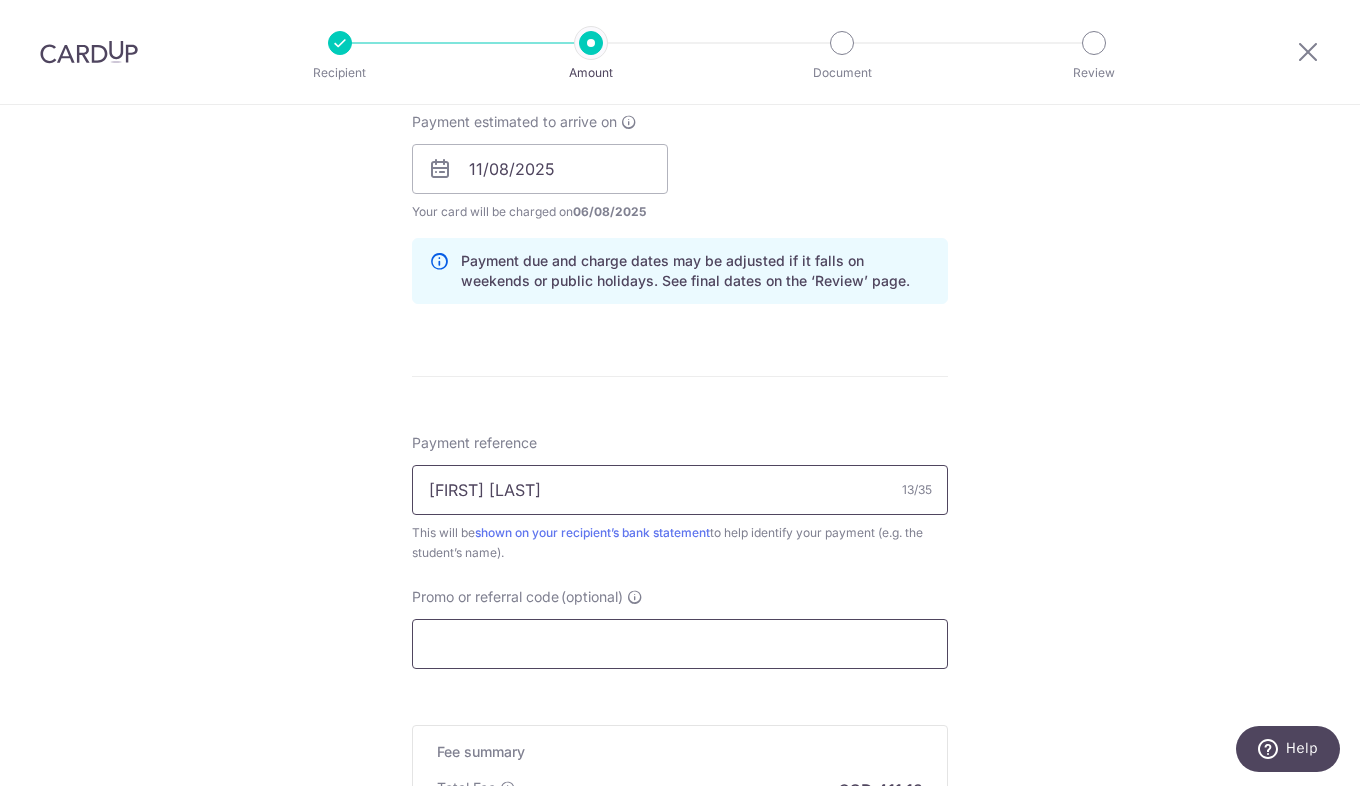 type on "[FIRST] [LAST]" 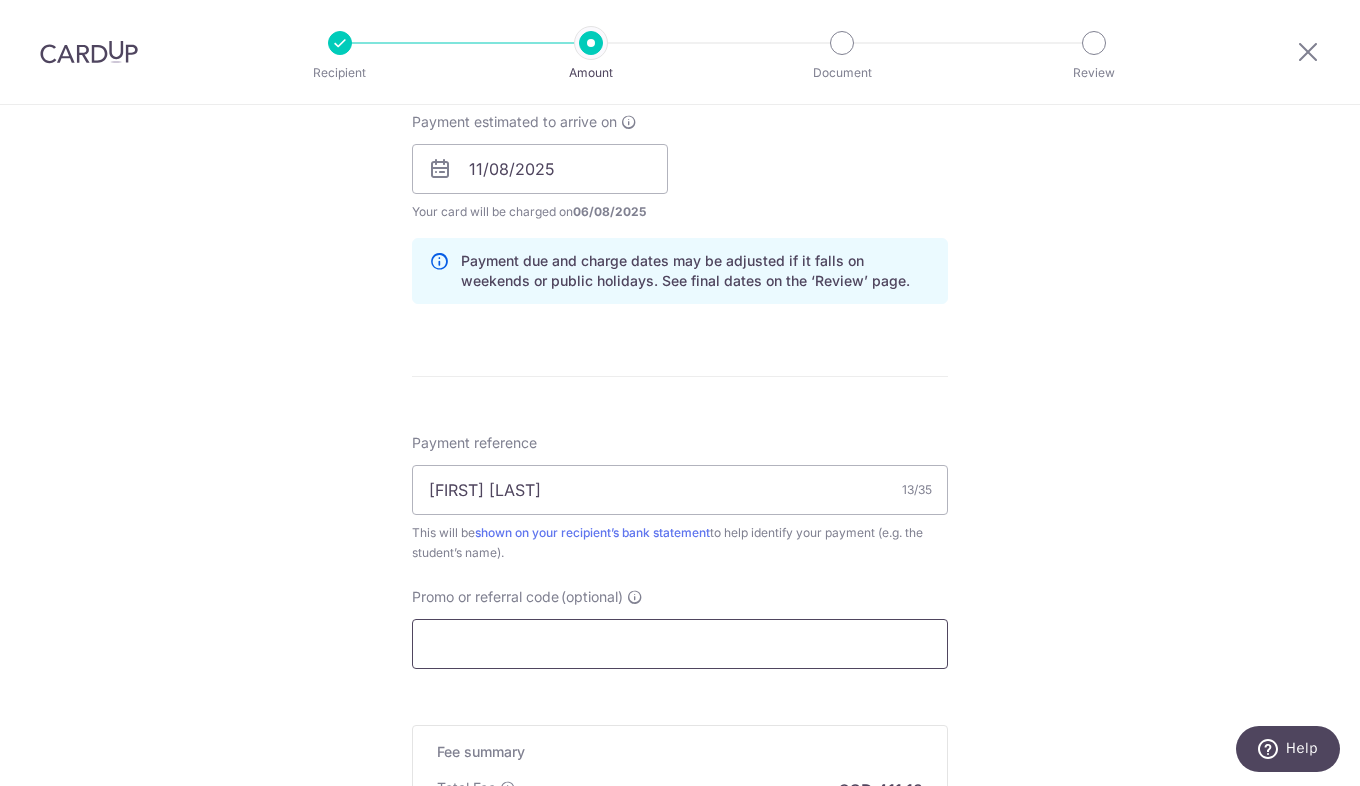 click on "Promo or referral code
(optional)" at bounding box center (680, 644) 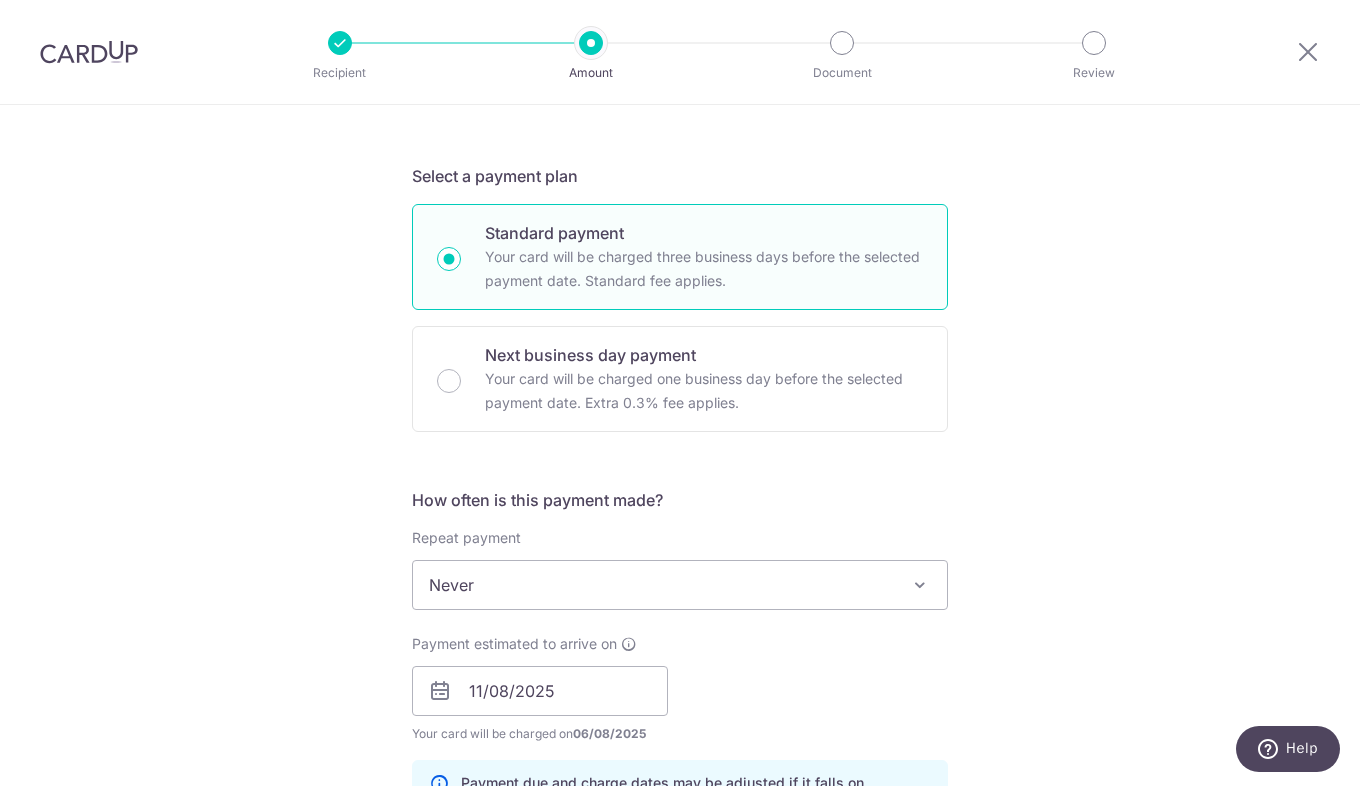 scroll, scrollTop: 513, scrollLeft: 0, axis: vertical 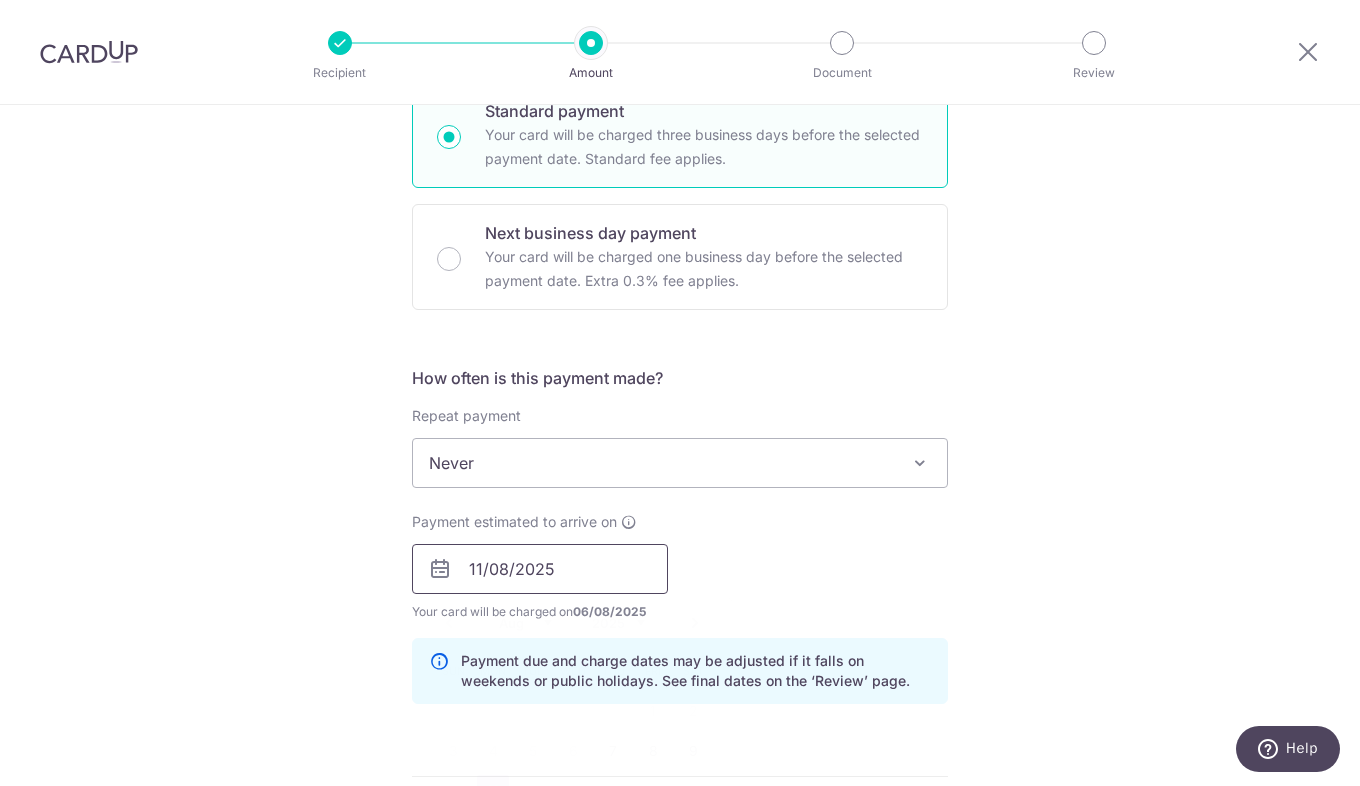 click on "11/08/2025" at bounding box center [540, 569] 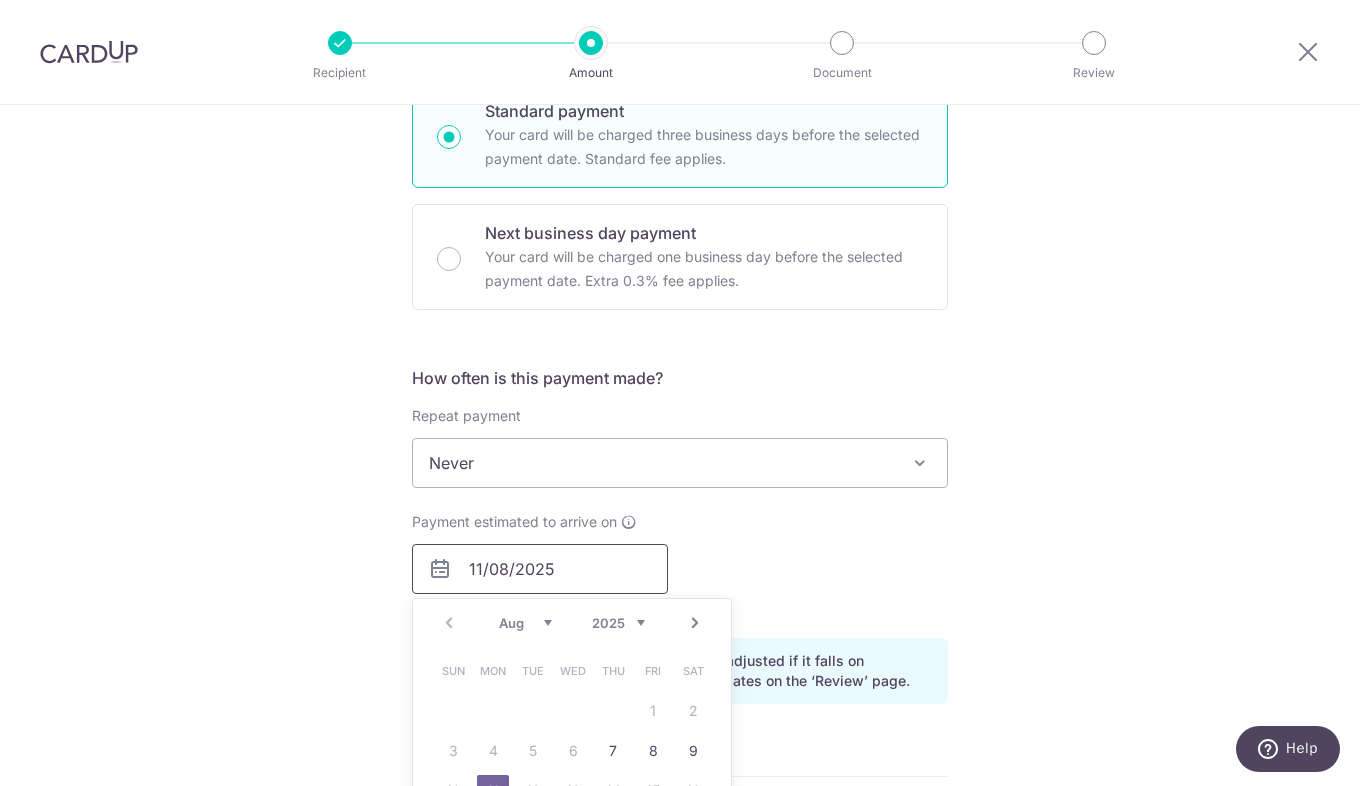 click on "11/08/2025" at bounding box center (540, 569) 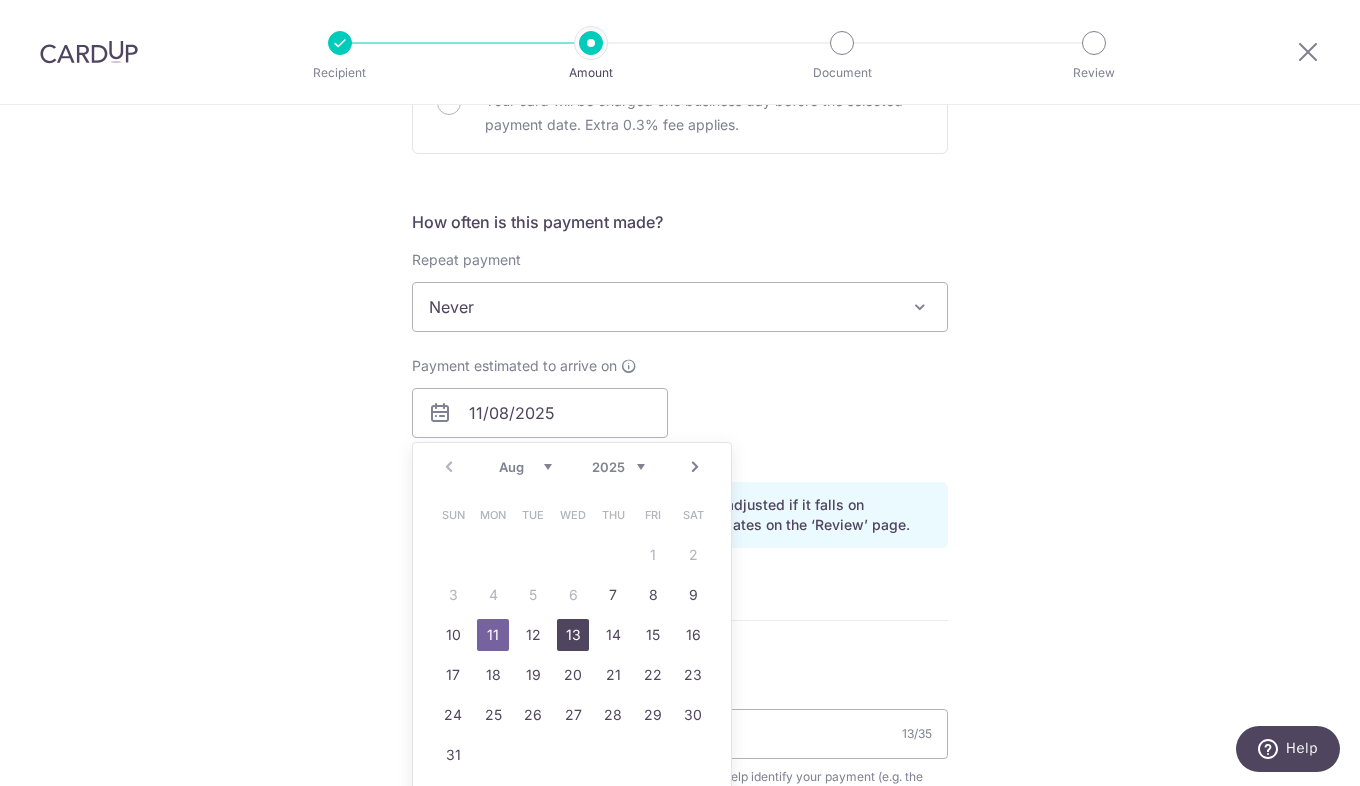 click on "13" at bounding box center [573, 635] 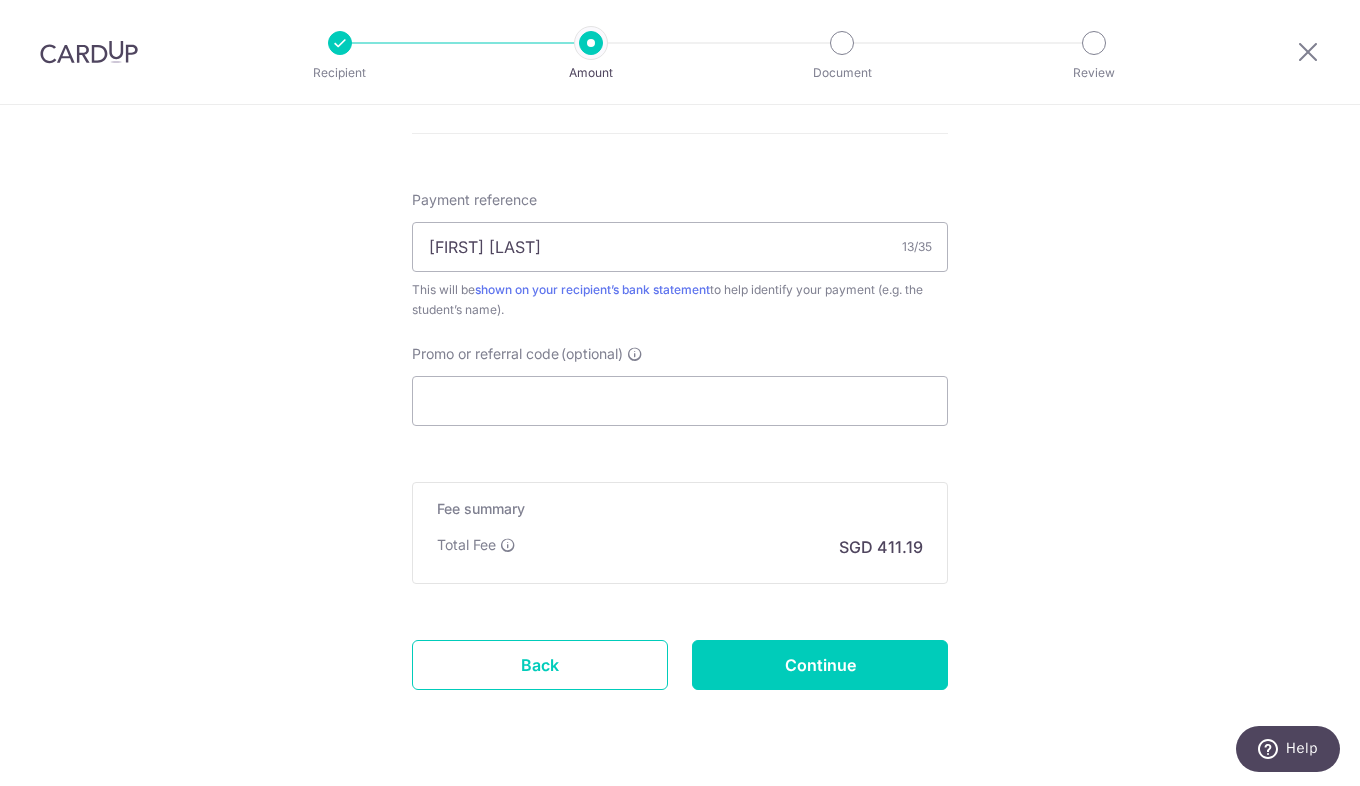 scroll, scrollTop: 1158, scrollLeft: 0, axis: vertical 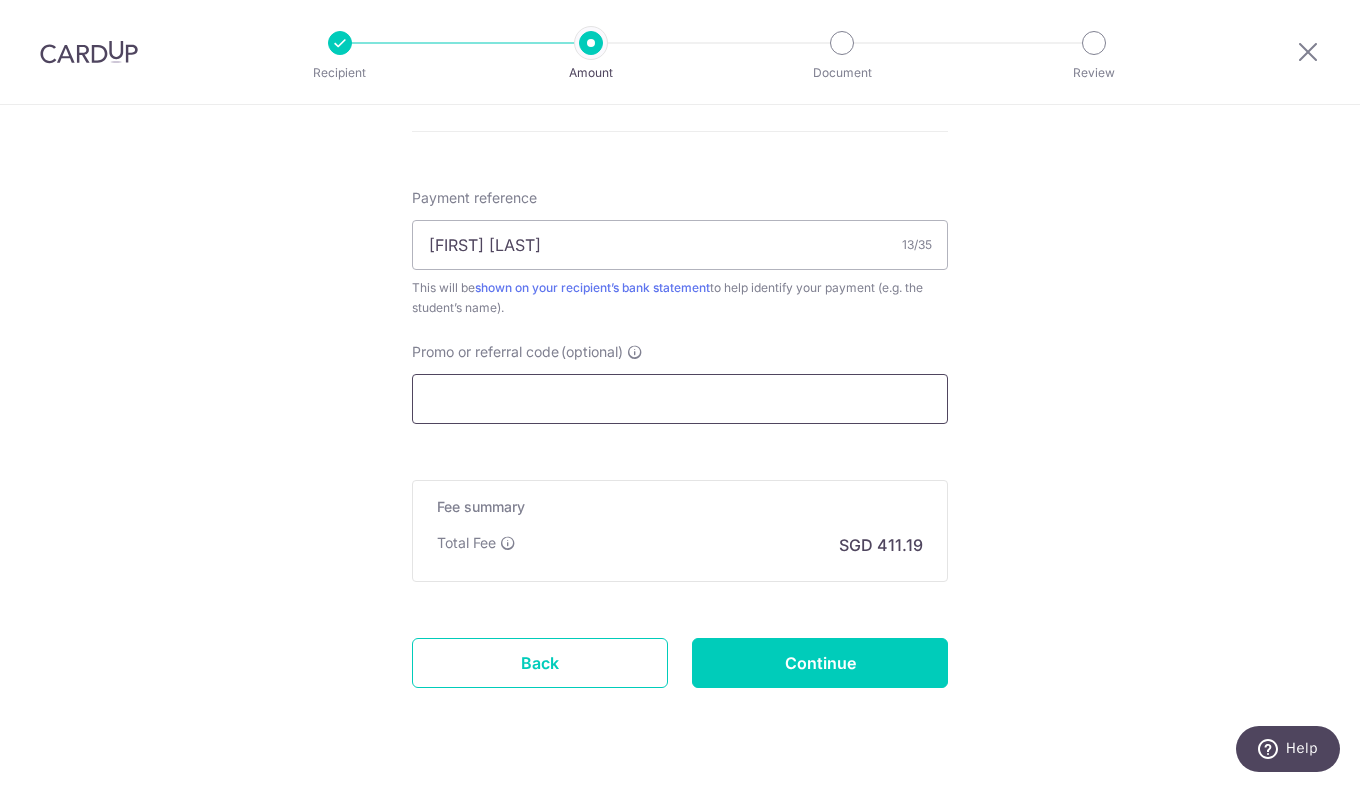 click on "Promo or referral code
(optional)" at bounding box center [680, 399] 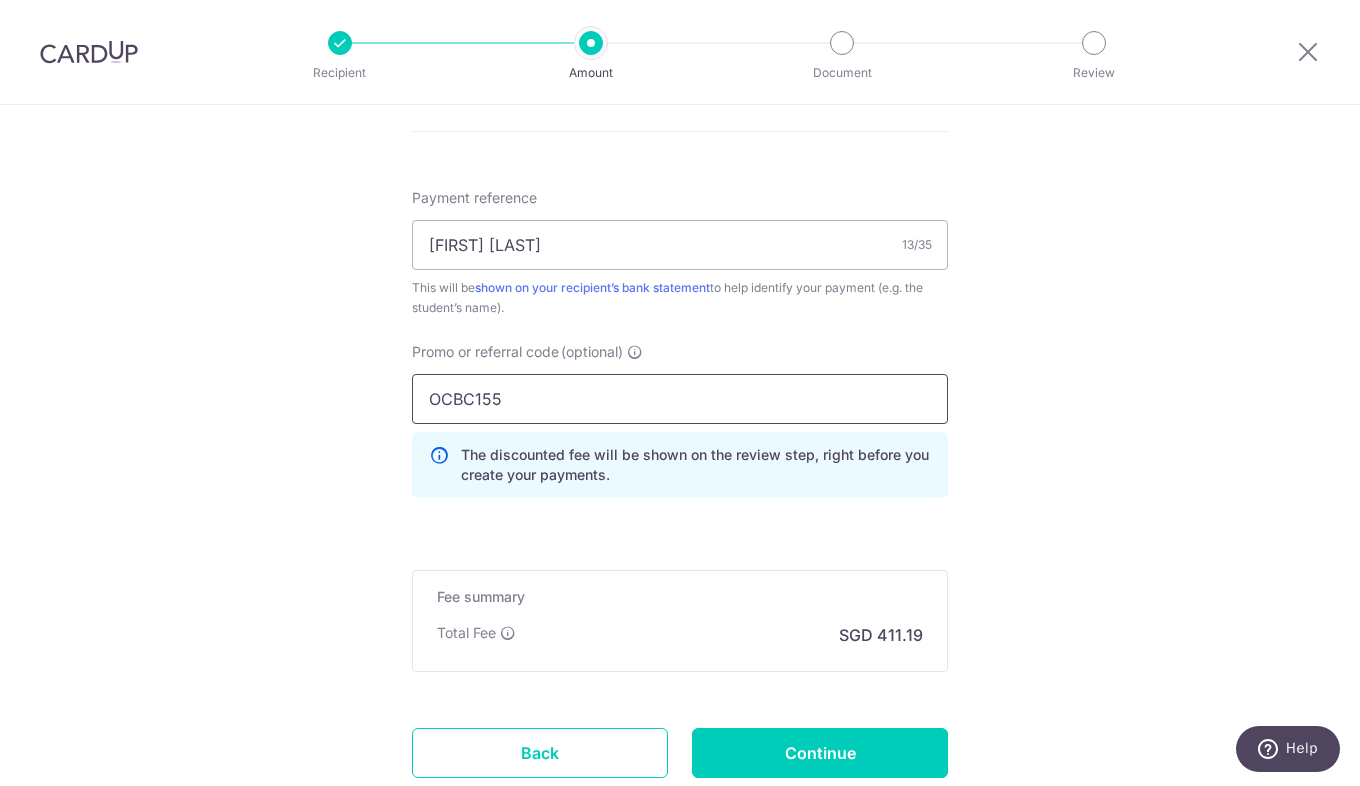 type on "OCBC155" 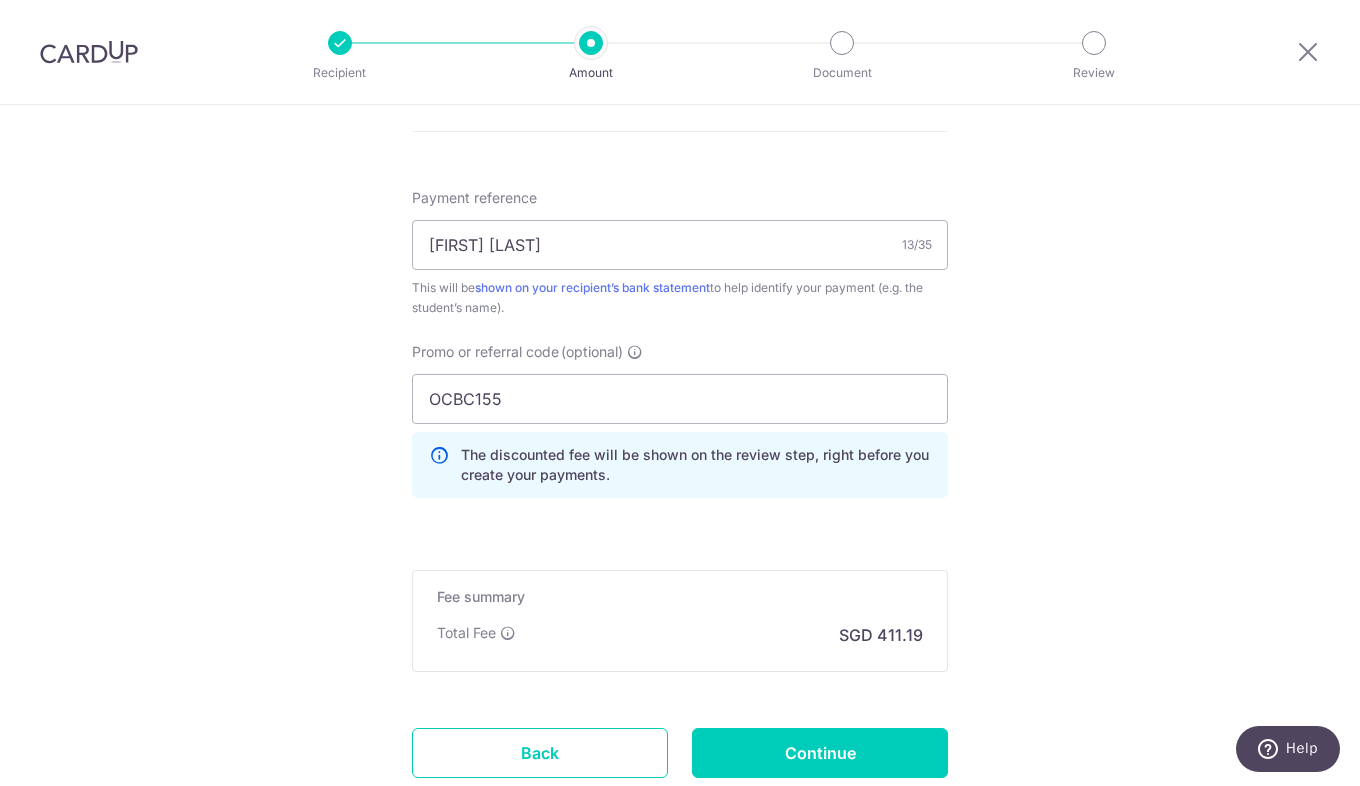 click on "Promo or referral code
(optional)
OCBC155
The discounted fee will be shown on the review step, right before you create your payments.
Add" at bounding box center (680, 428) 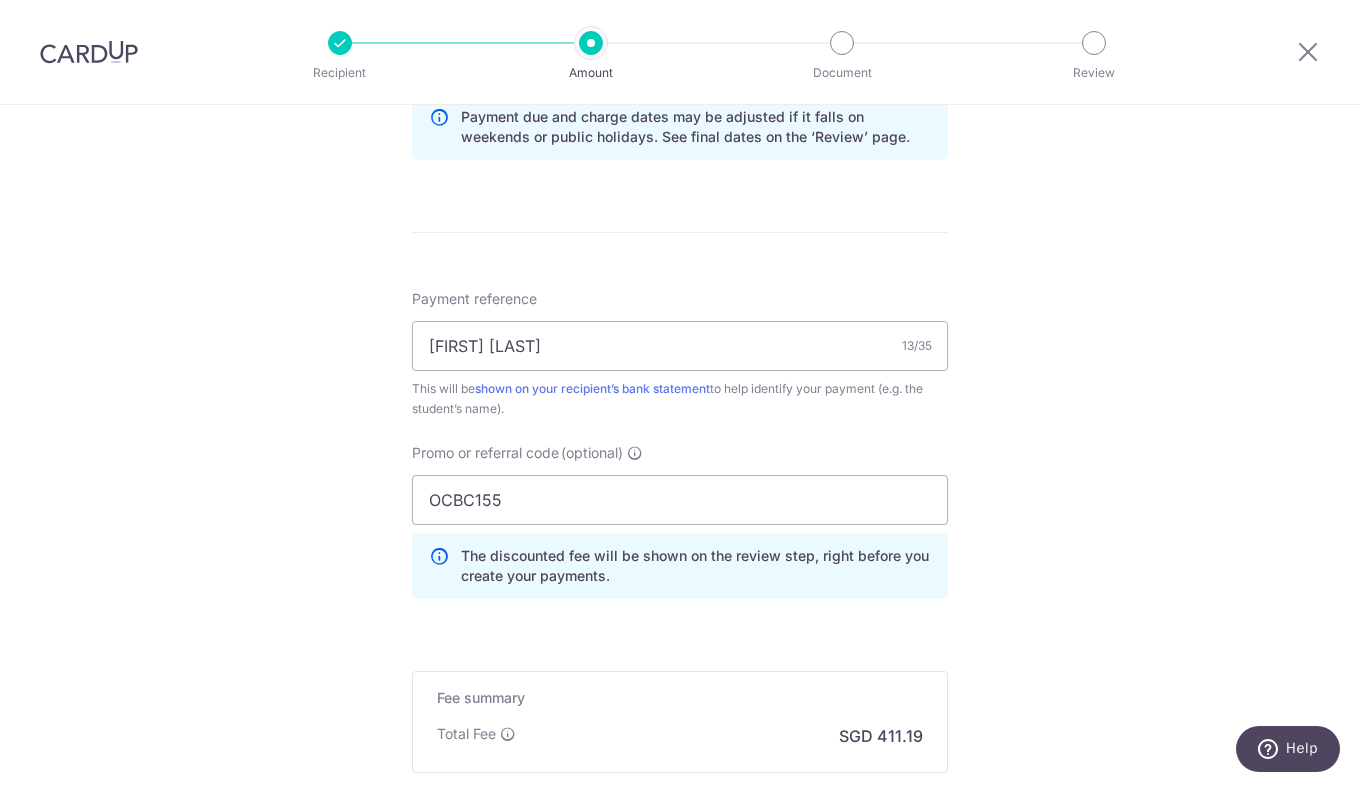 scroll, scrollTop: 1009, scrollLeft: 0, axis: vertical 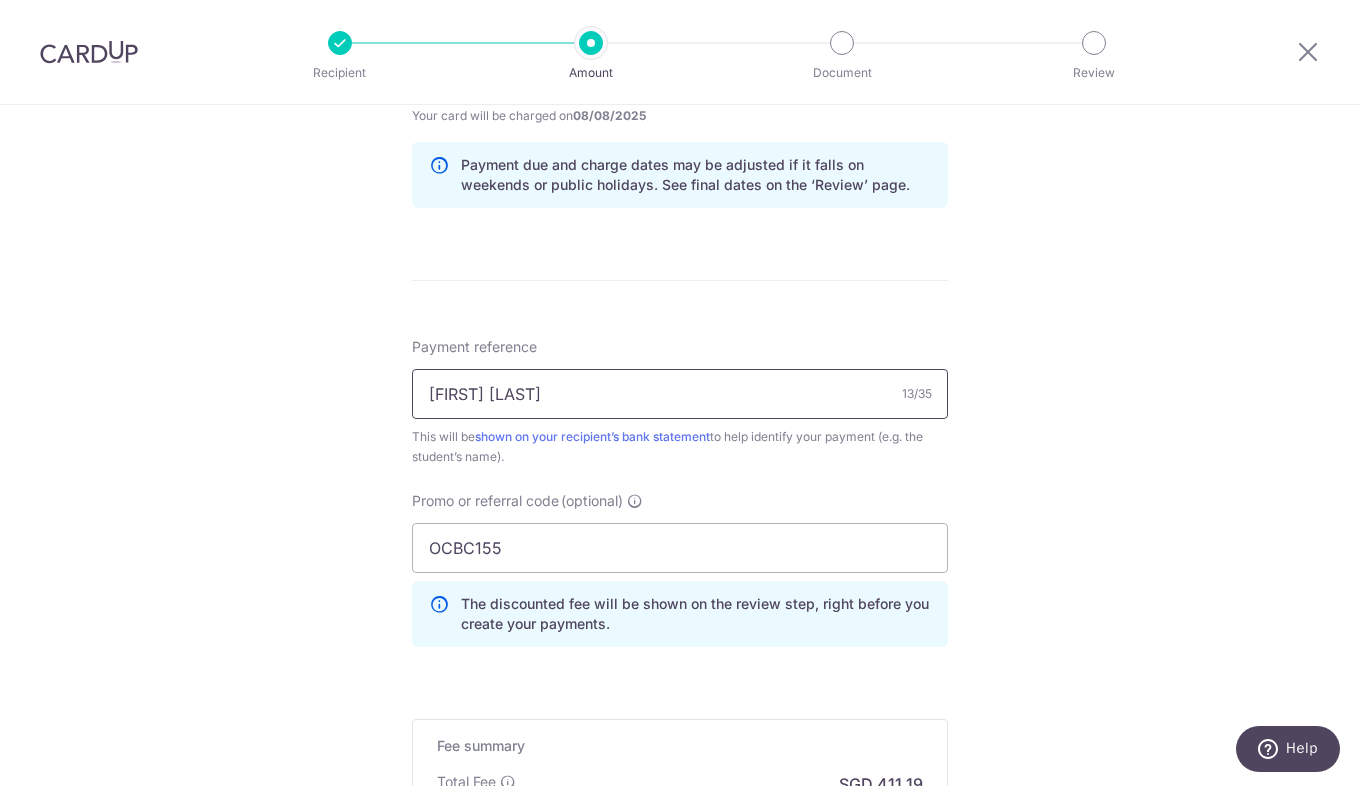 click on "[FIRST] [LAST]" at bounding box center (680, 394) 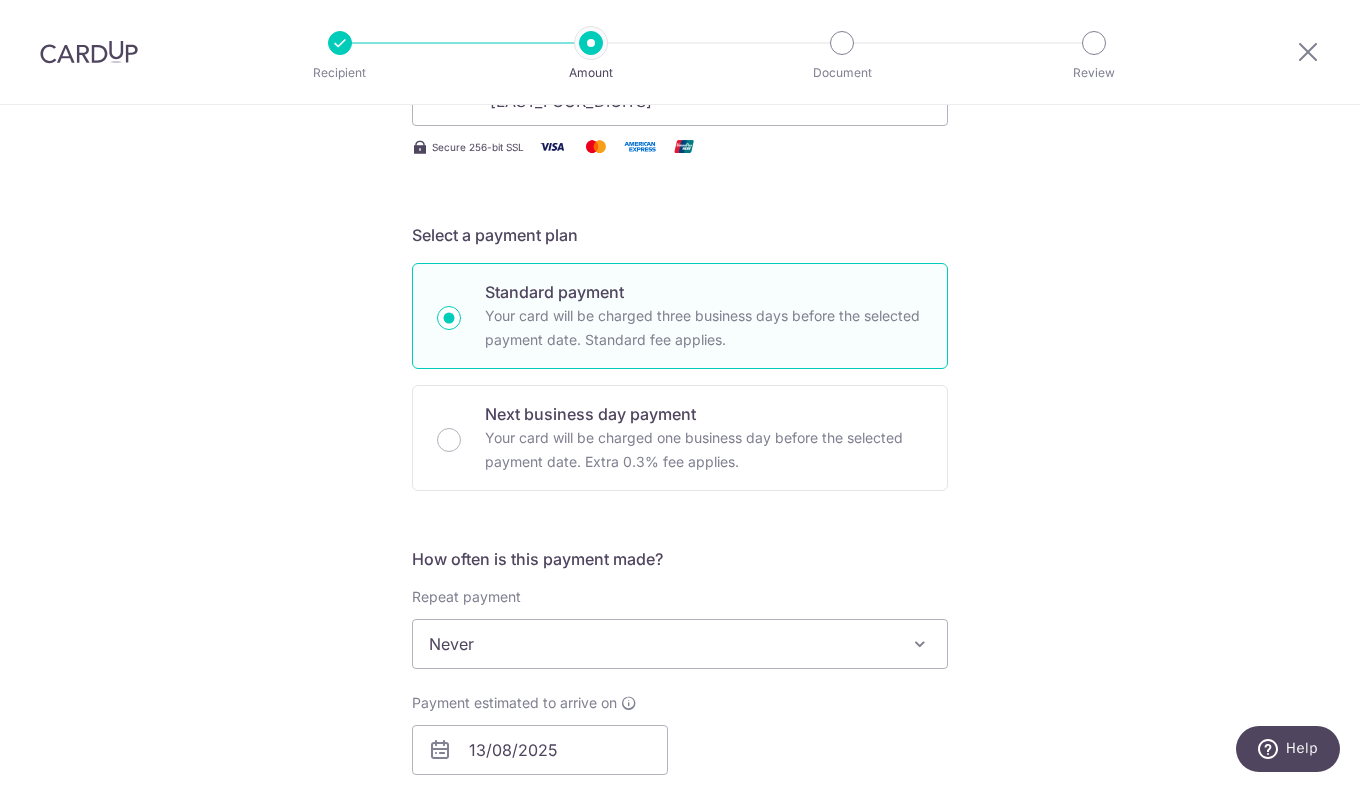 scroll, scrollTop: 117, scrollLeft: 0, axis: vertical 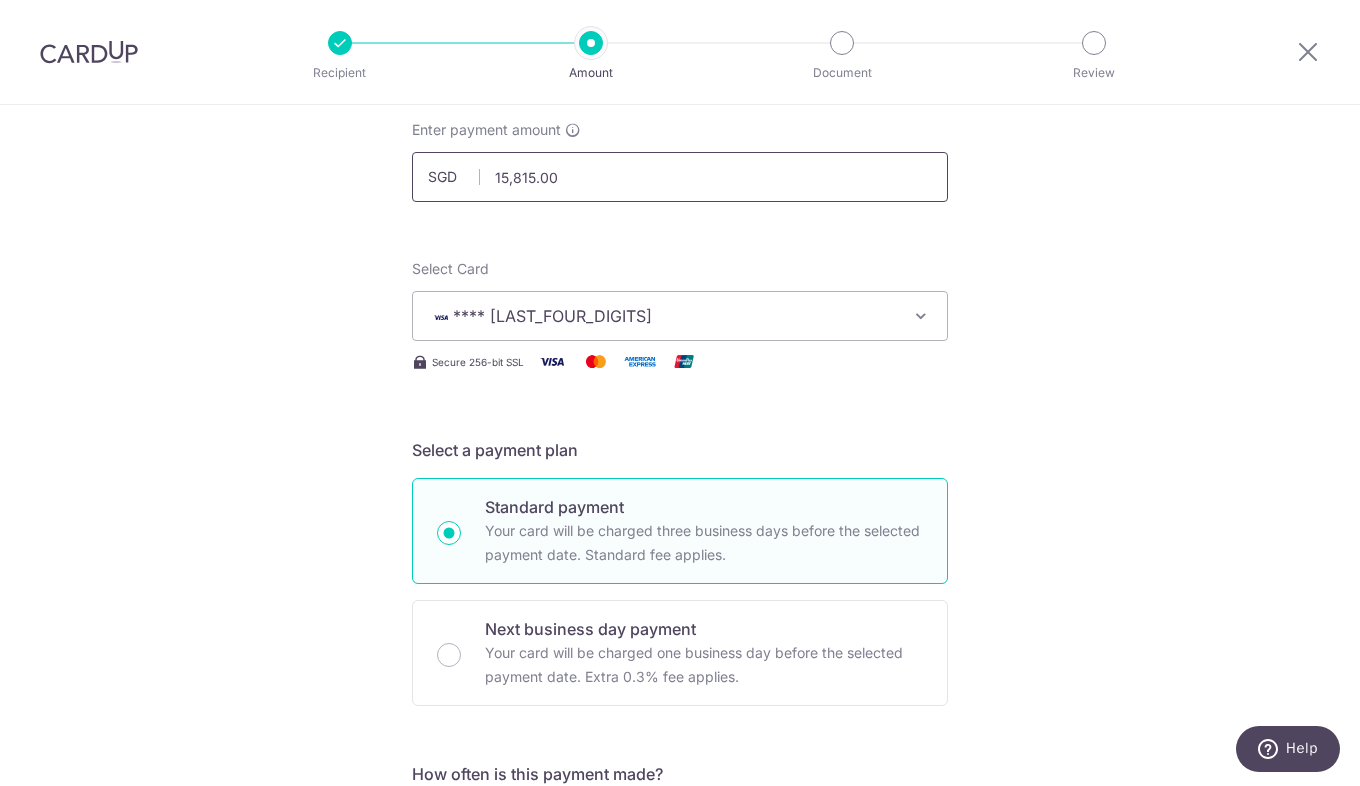 click on "15,815.00" at bounding box center (680, 177) 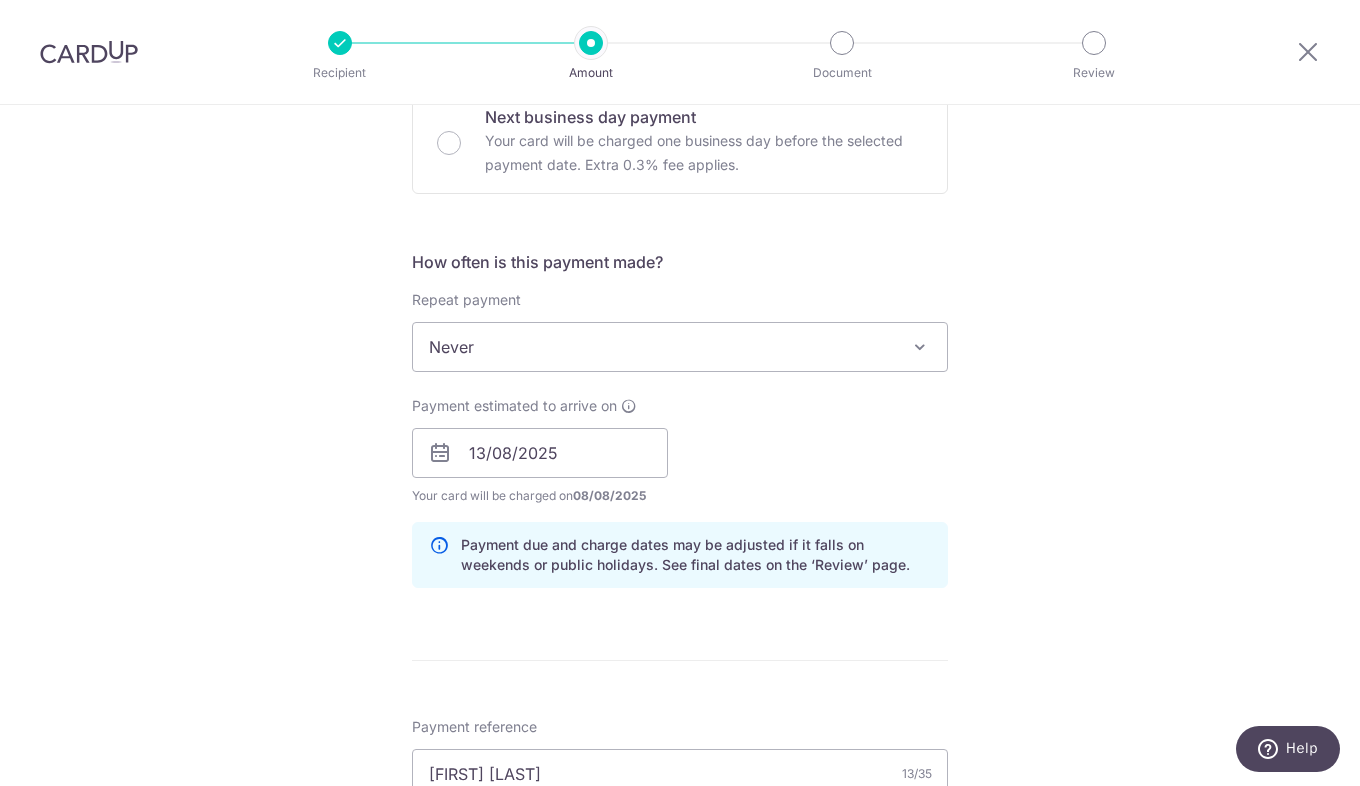 scroll, scrollTop: 993, scrollLeft: 0, axis: vertical 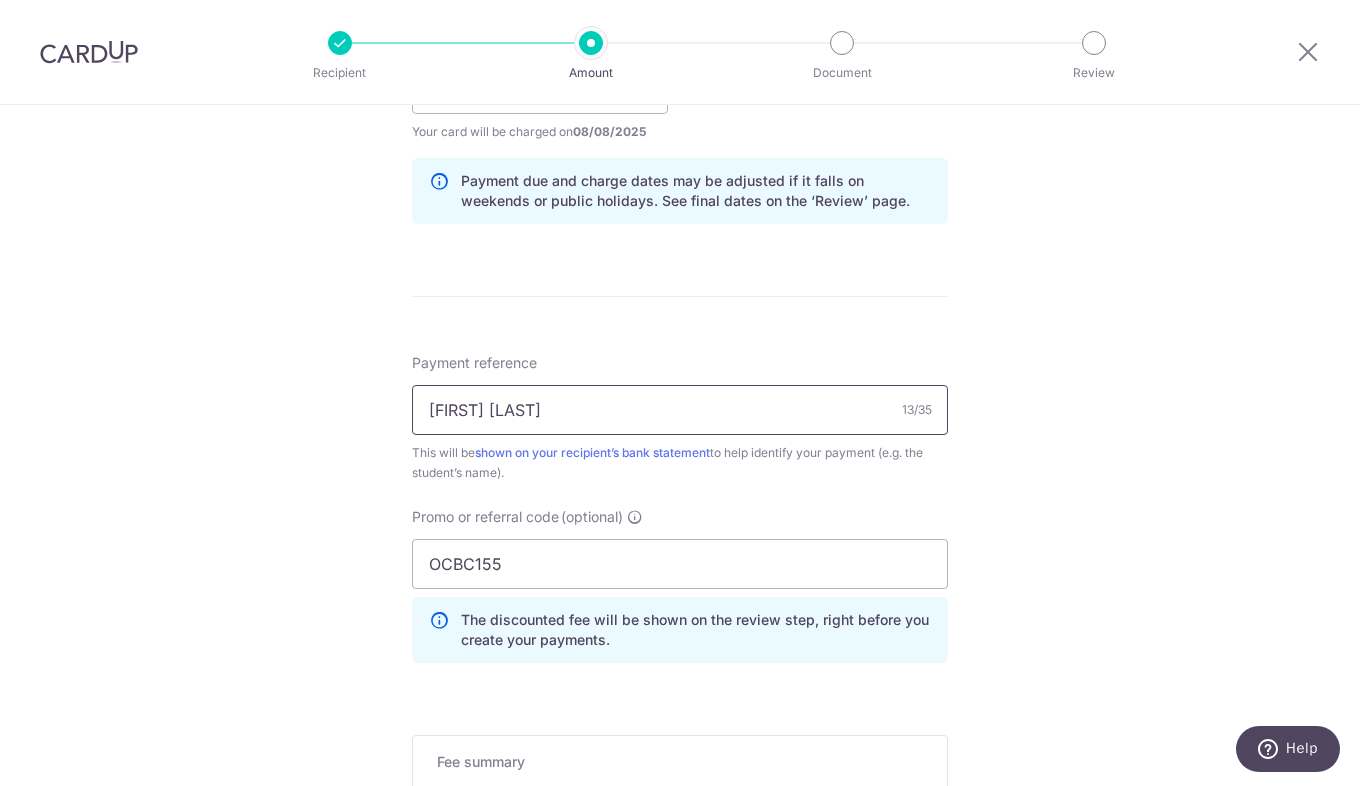 click on "[FIRST] [LAST]" at bounding box center (680, 410) 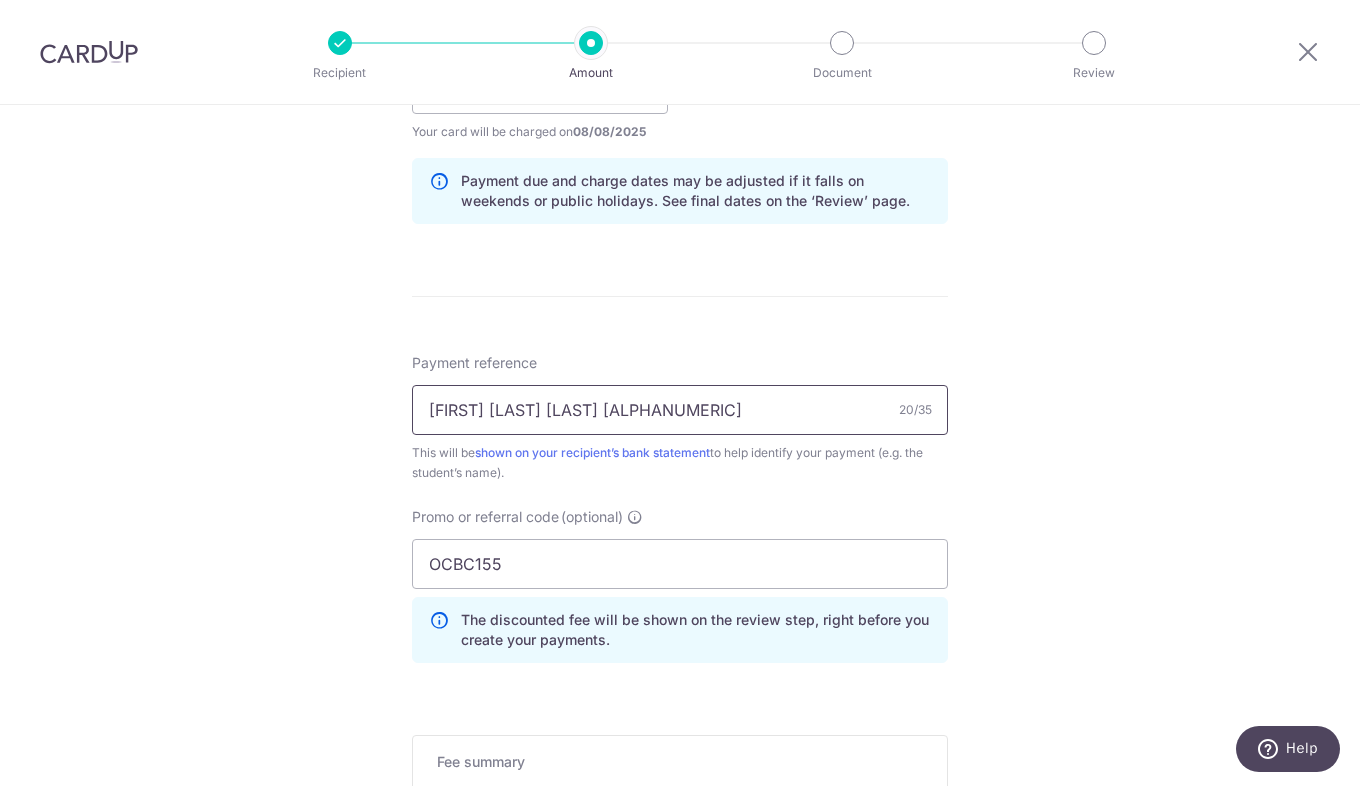 click on "[FIRST] [LAST] [LAST] [ALPHANUMERIC]" at bounding box center (680, 410) 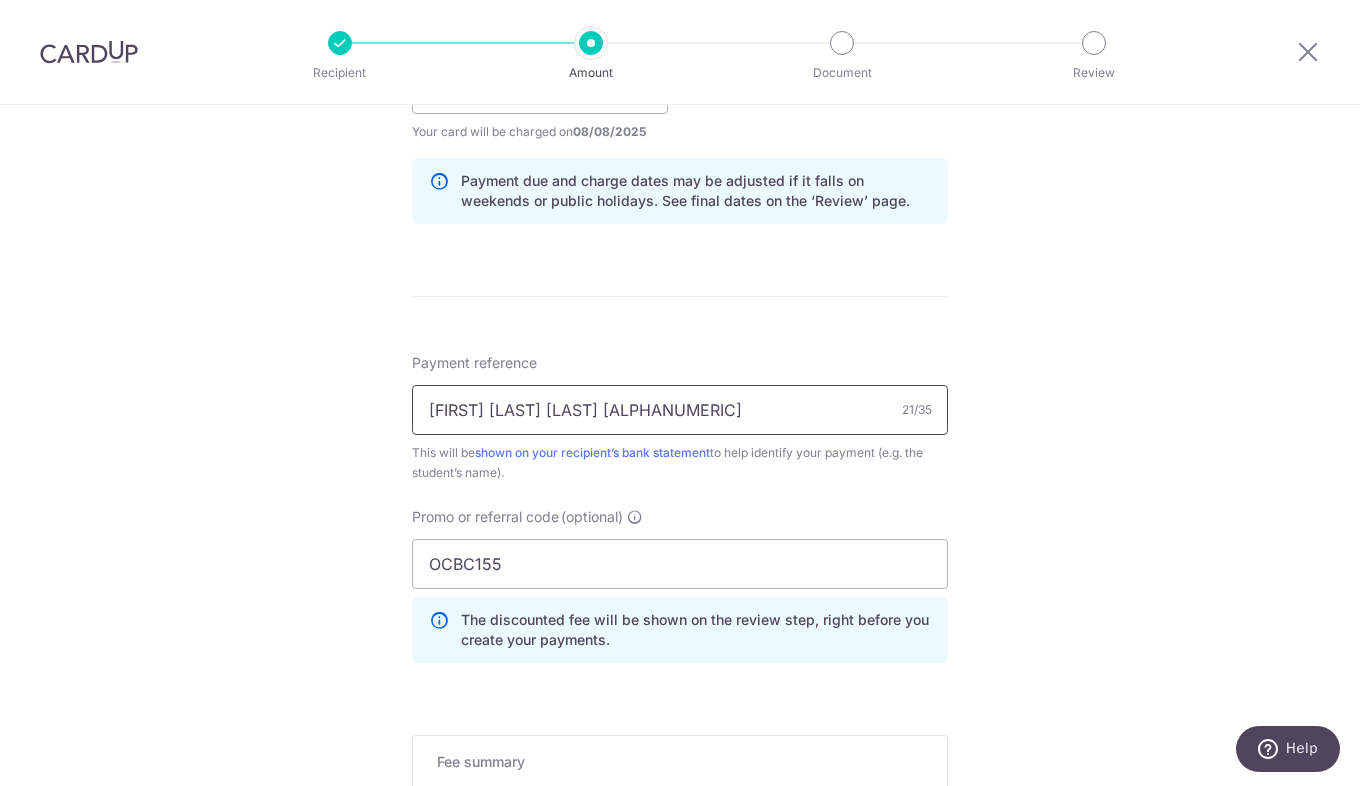 click on "[FIRST] [LAST] [LAST] [ALPHANUMERIC]" at bounding box center (680, 410) 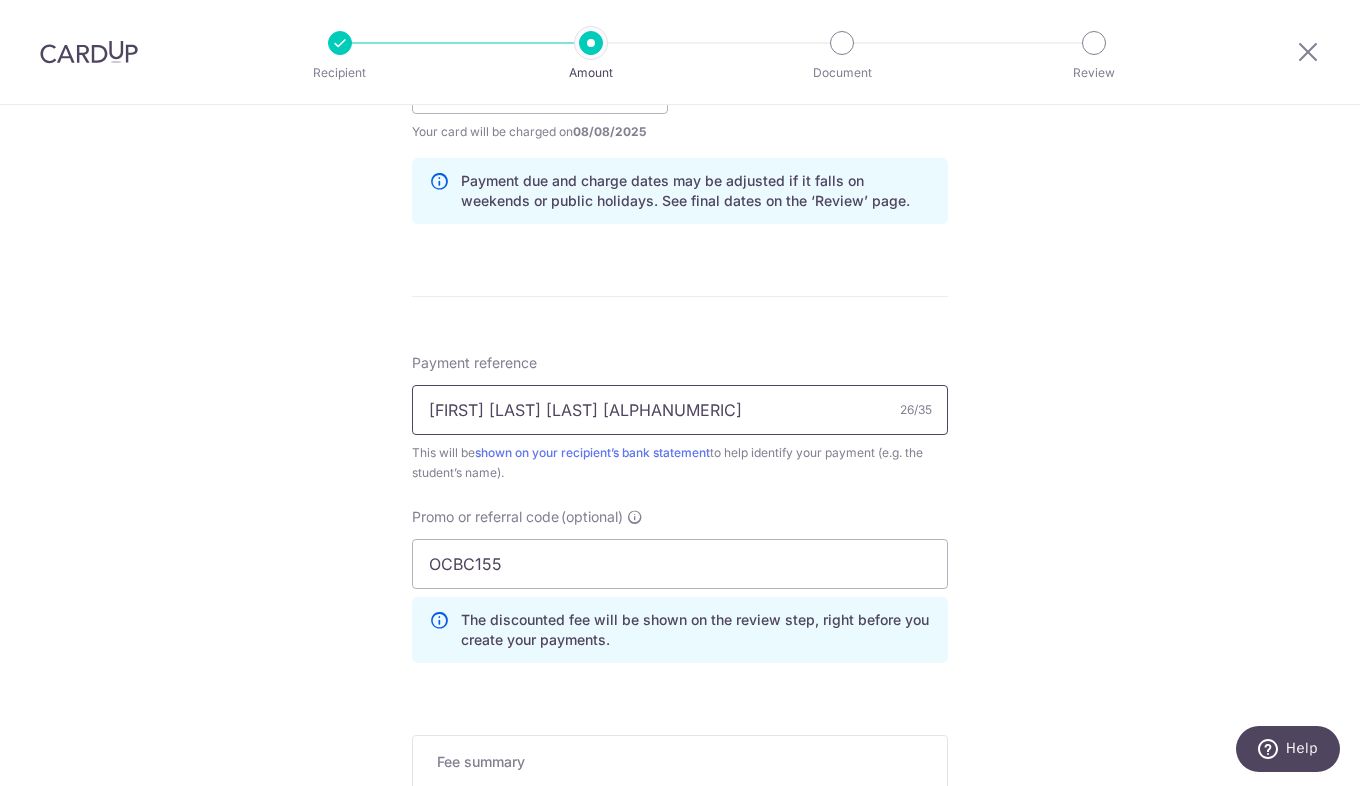 type on "[FIRST] [LAST] [LAST] [ALPHANUMERIC]" 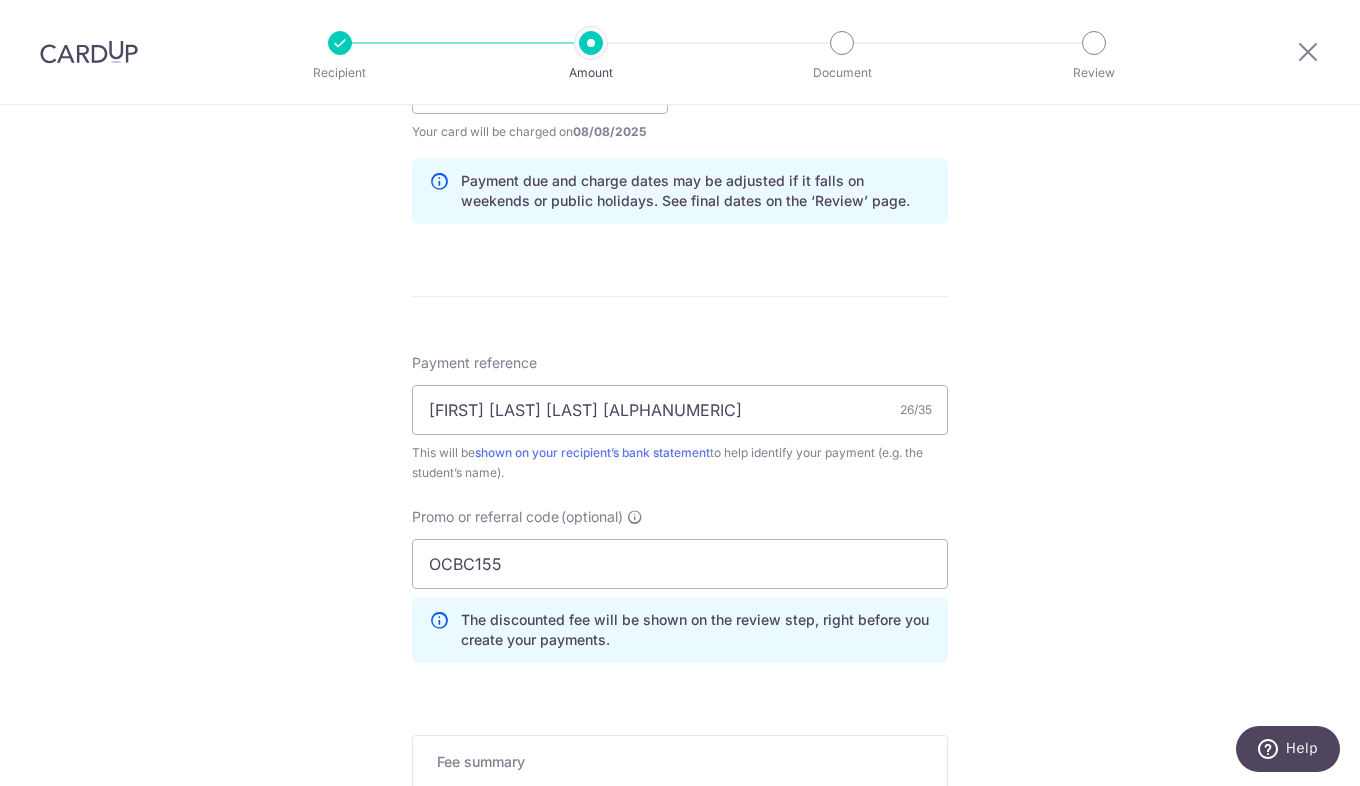click on "Payment reference
[FIRST] [LAST] [LAST] [ALPHANUMERIC]
[NUMBER]/[NUMBER]
This will be  shown on your recipient’s bank statement  to help identify your payment (e.g. the student’s name).
Promo or referral code
(optional)
OCBC155
The discounted fee will be shown on the review step, right before you create your payments.
Add" at bounding box center (680, 516) 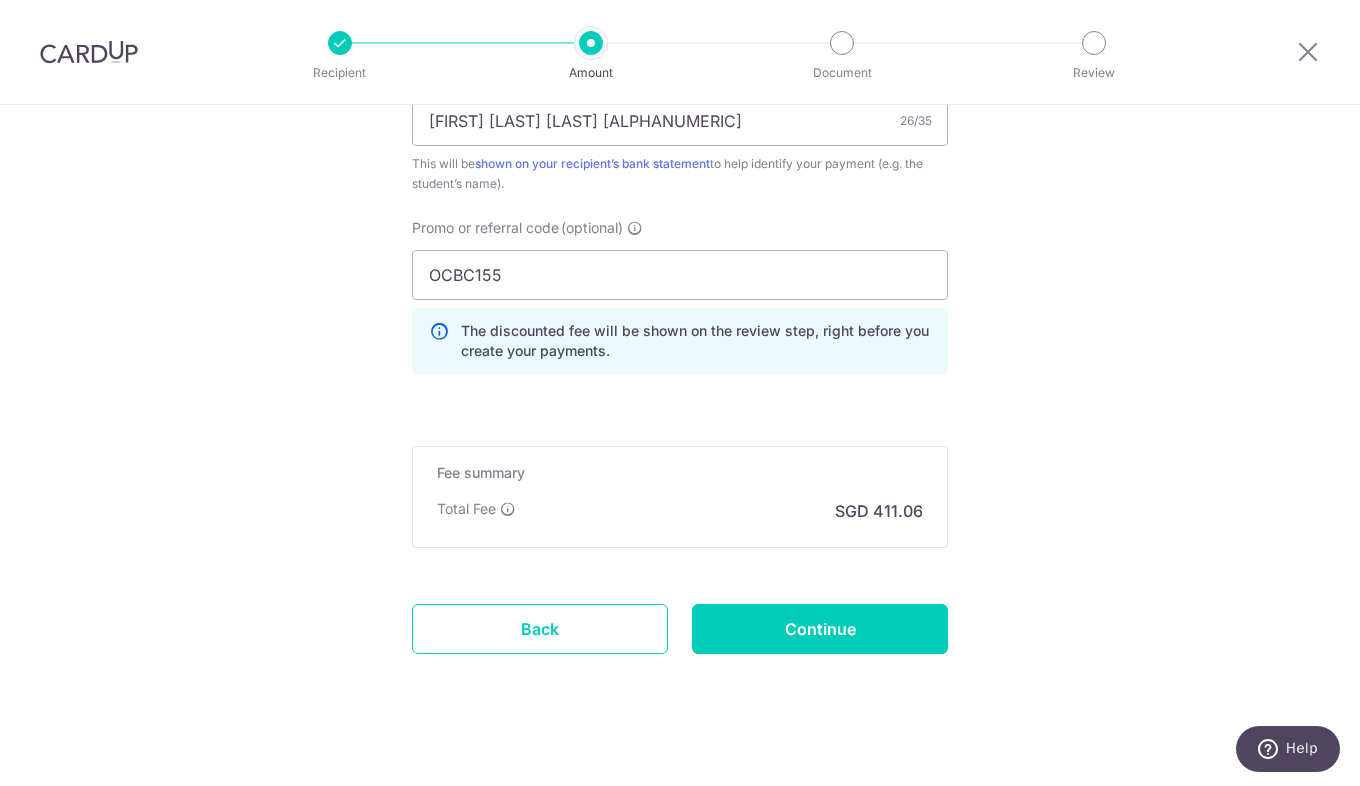 scroll, scrollTop: 1282, scrollLeft: 0, axis: vertical 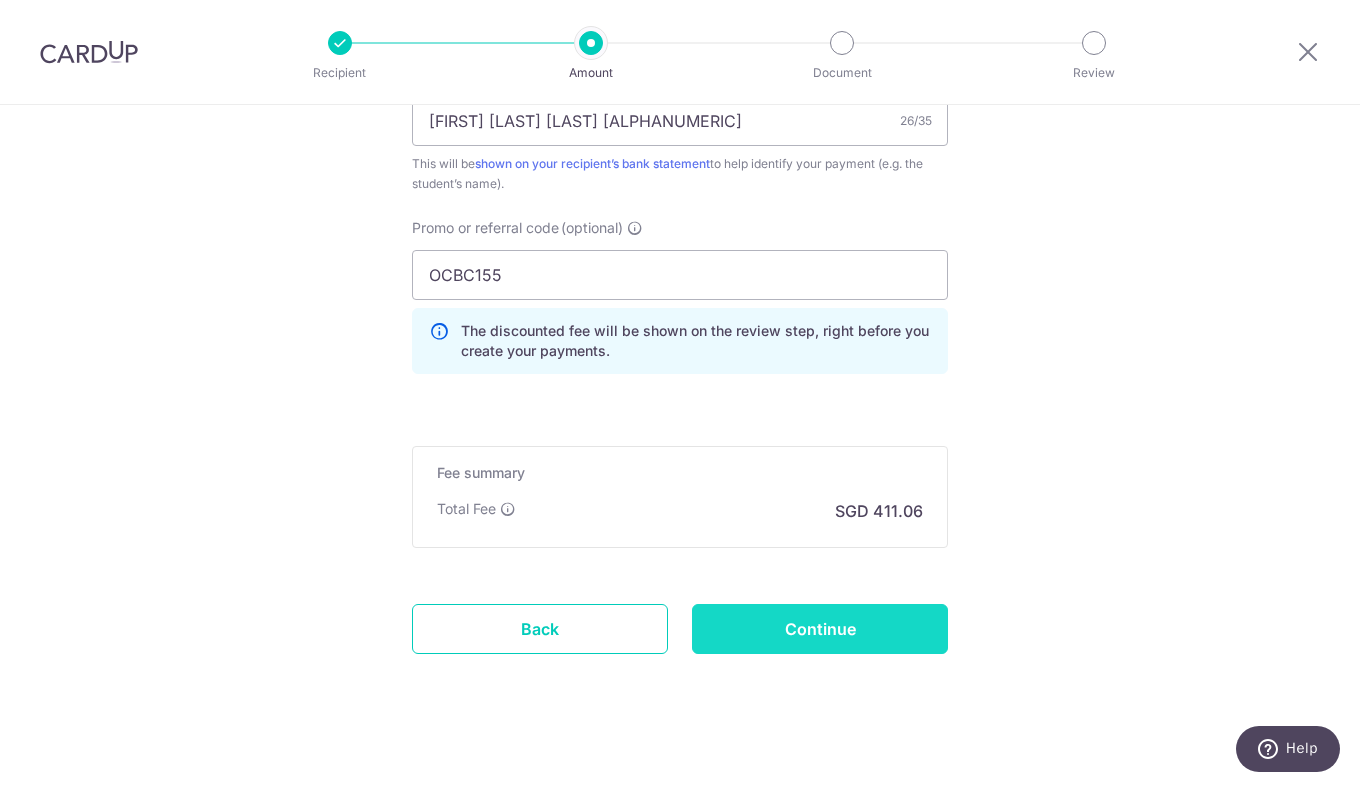 click on "Continue" at bounding box center (820, 629) 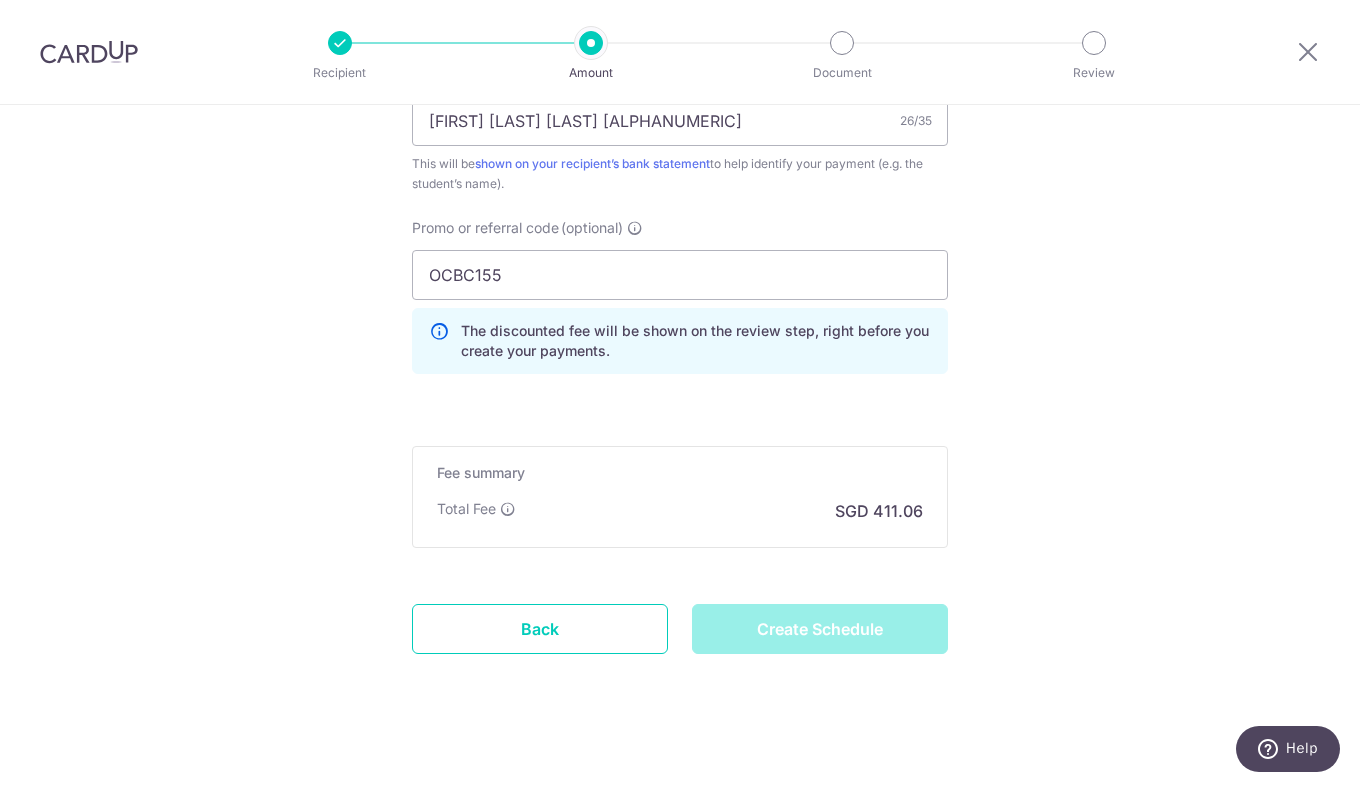 type on "Create Schedule" 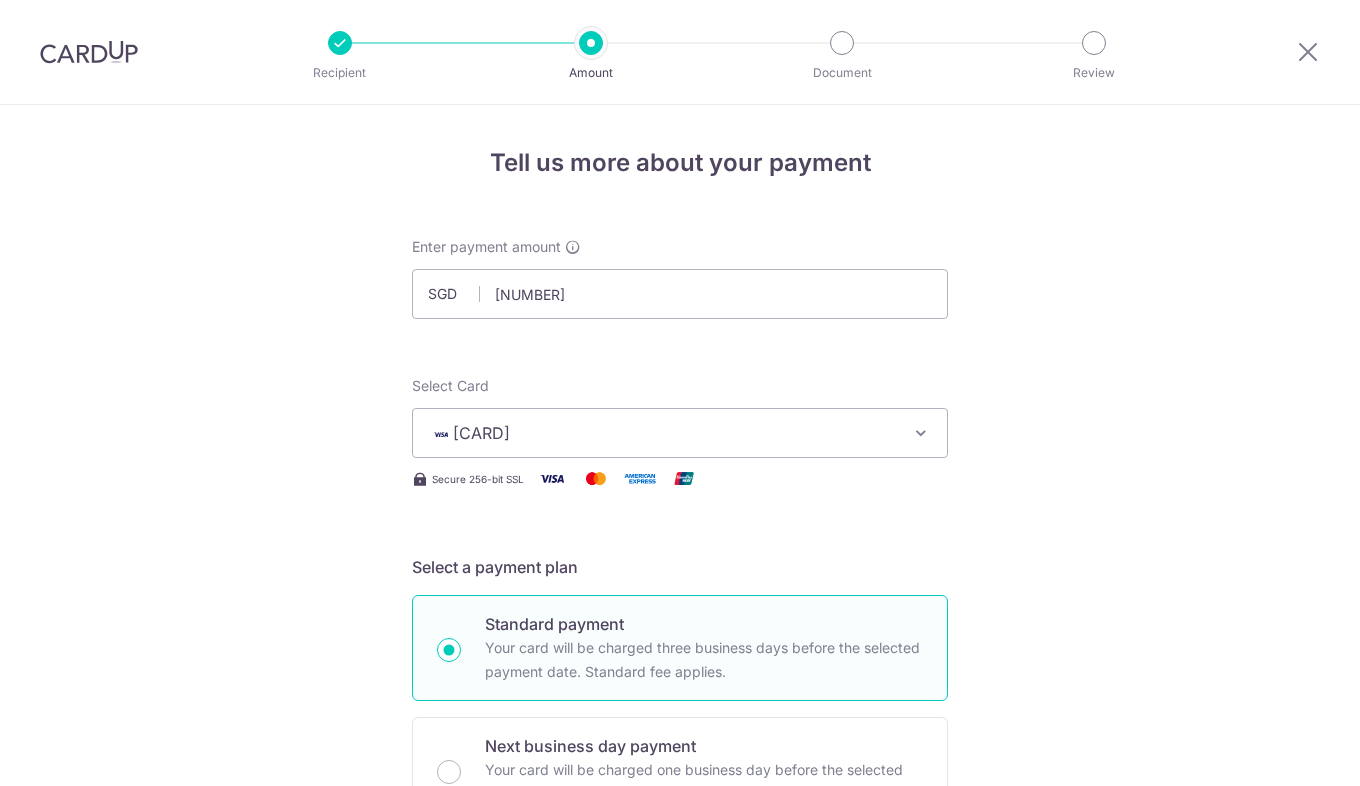 scroll, scrollTop: 0, scrollLeft: 0, axis: both 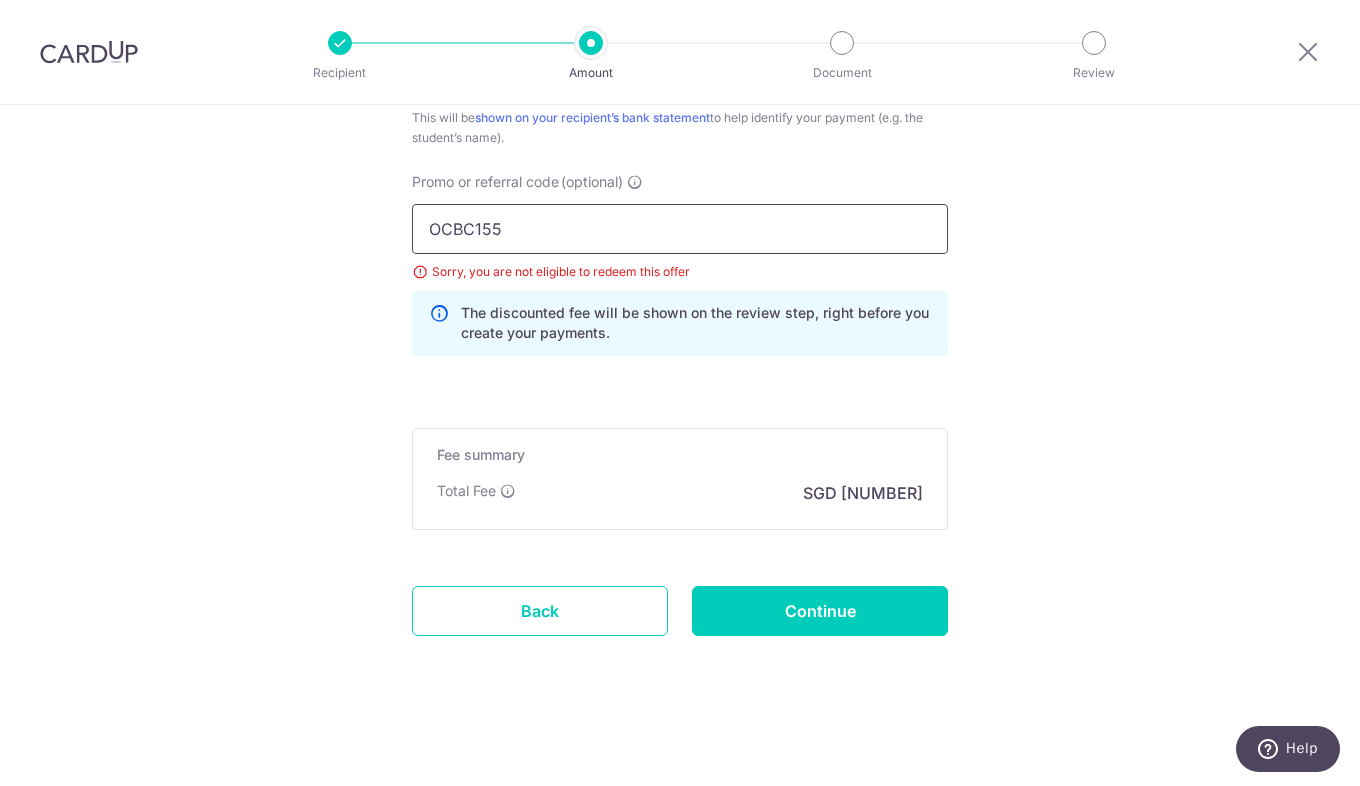 click on "OCBC155" at bounding box center [680, 229] 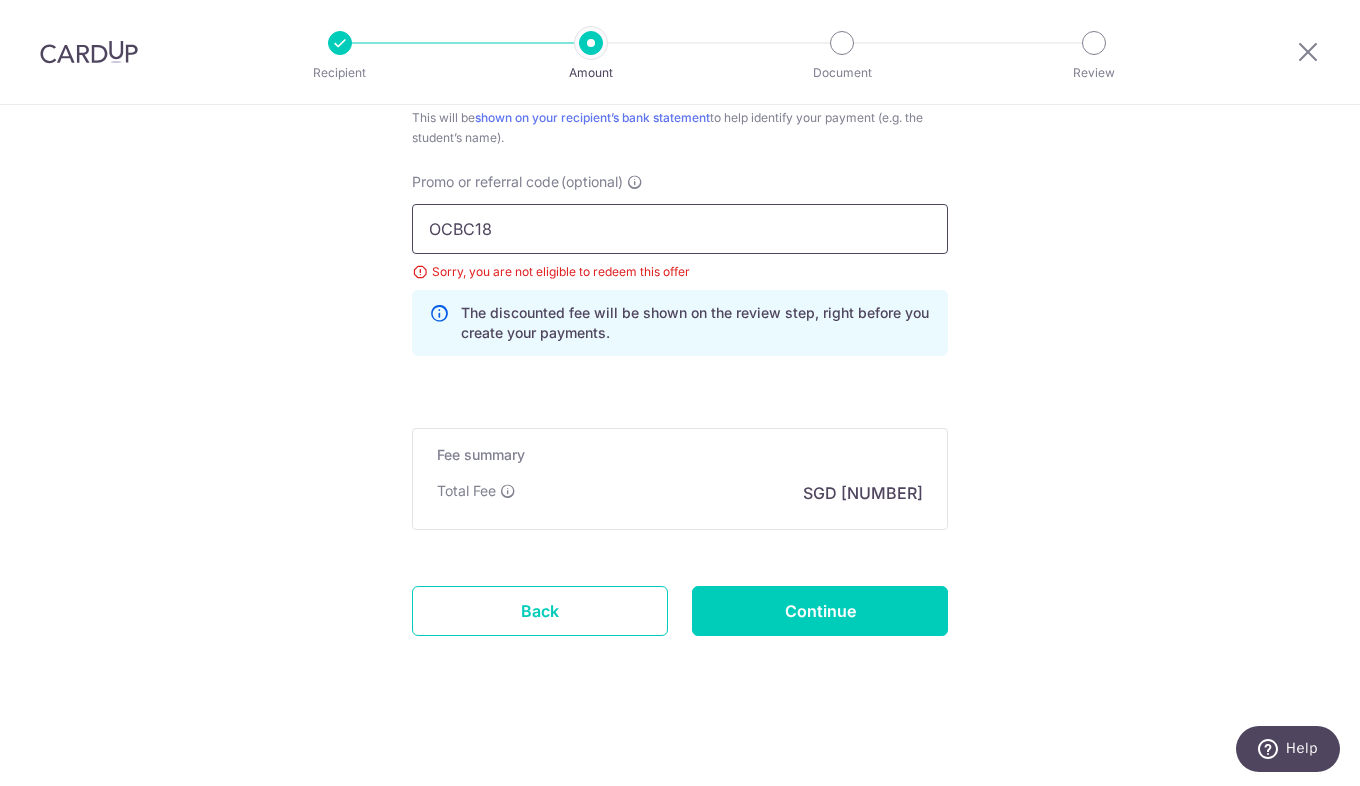 type on "OCBC18" 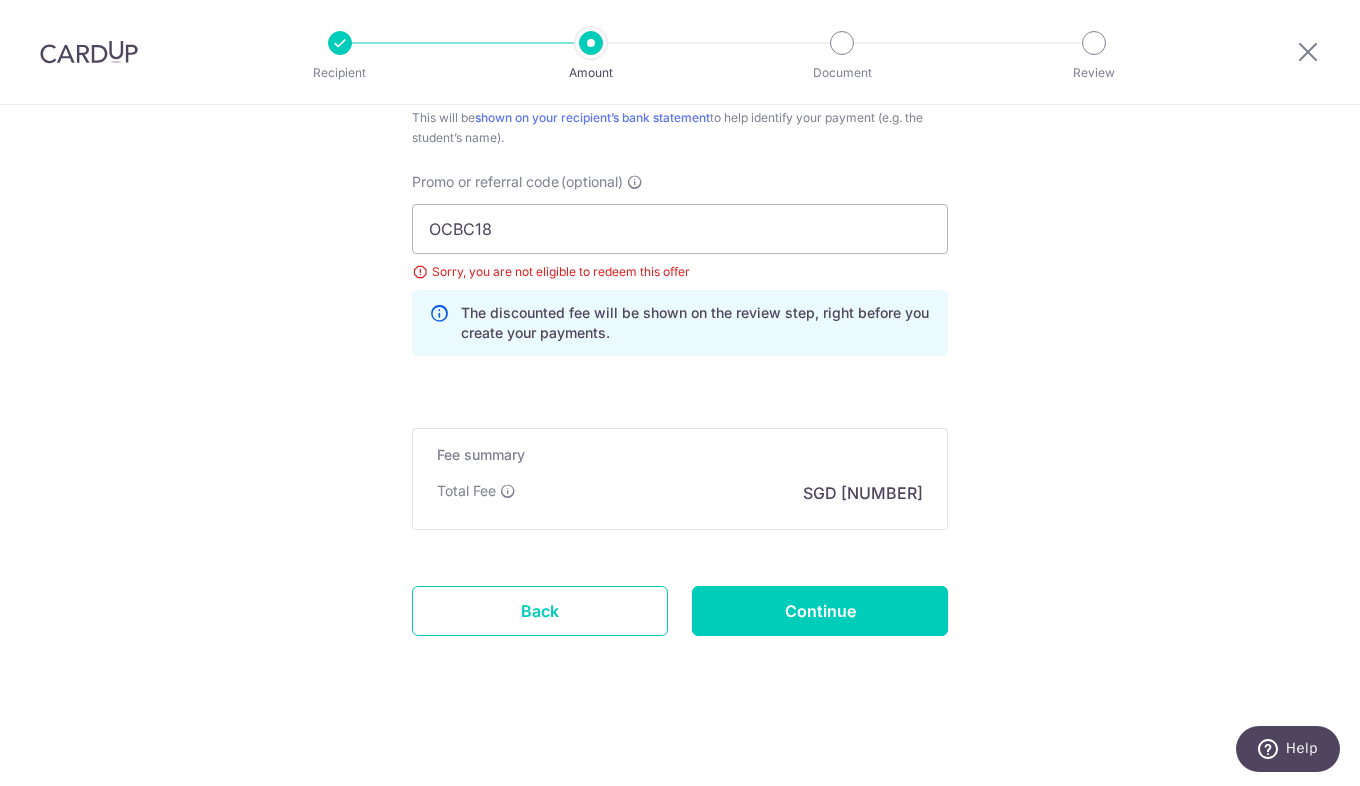click on "Enter payment amount
SGD
15,810.00
15810.00
Select Card
**** 7997
Add credit card
Your Cards
**** 7997
**** 6920
Secure 256-bit SSL
Text
New card details
Card
Secure 256-bit SSL" at bounding box center (680, -200) 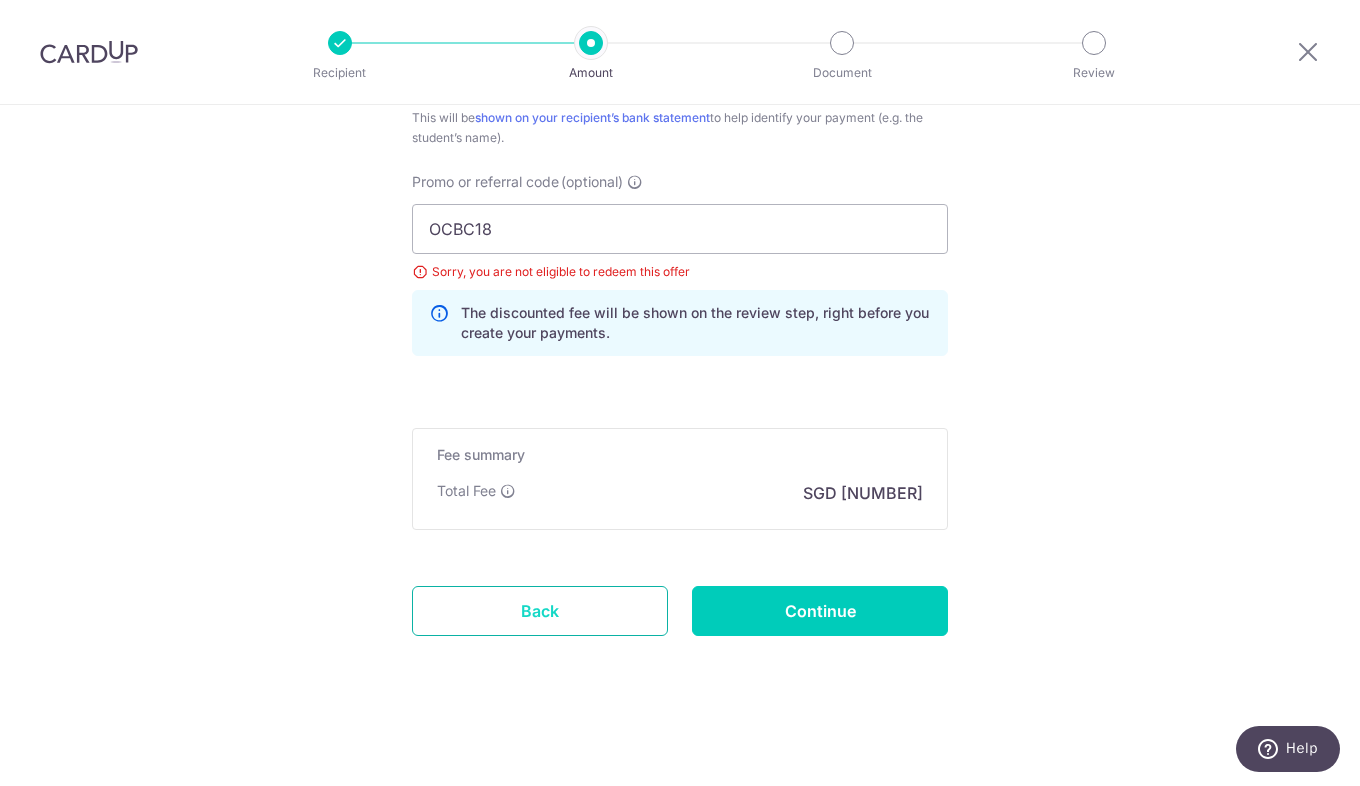 click on "Back" at bounding box center (540, 611) 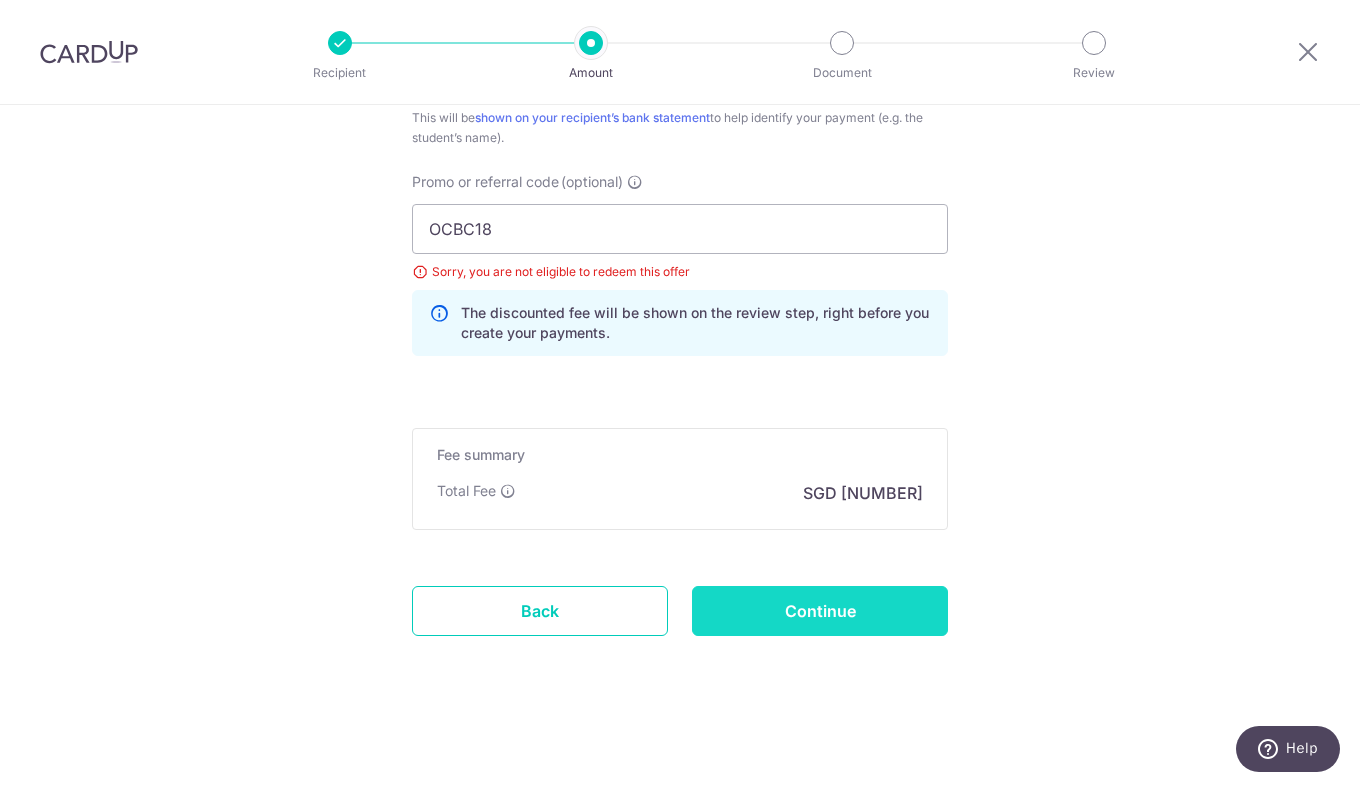 click on "Continue" at bounding box center (820, 611) 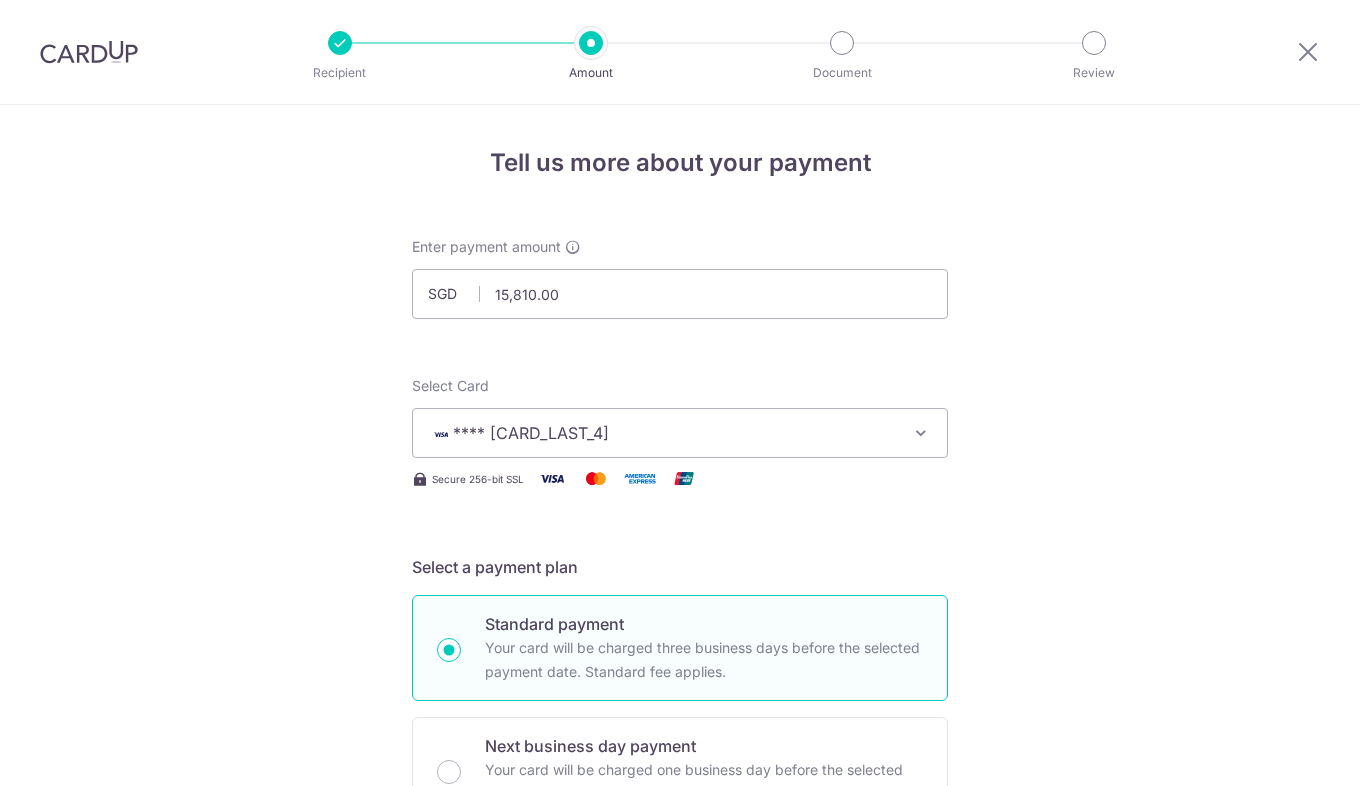 scroll, scrollTop: 0, scrollLeft: 0, axis: both 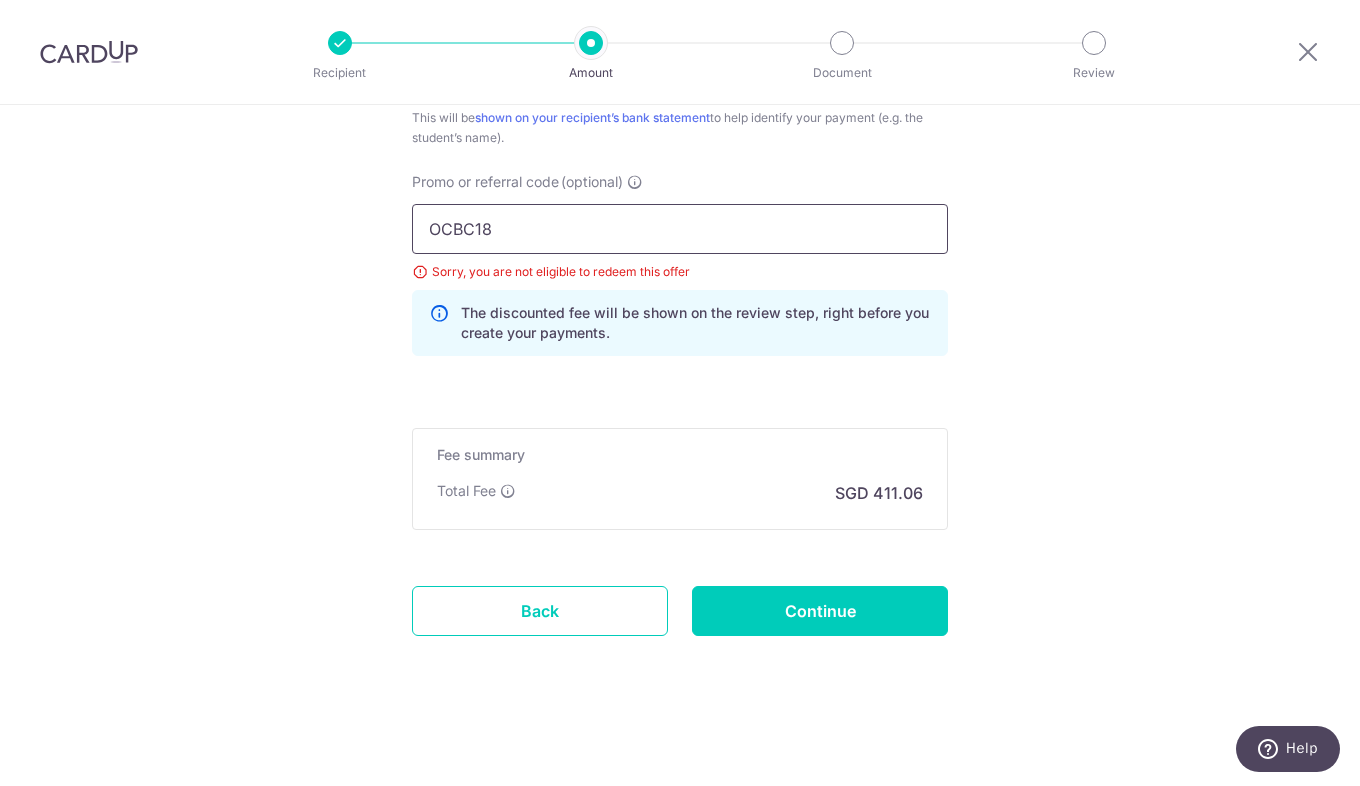 click on "OCBC18" at bounding box center (680, 229) 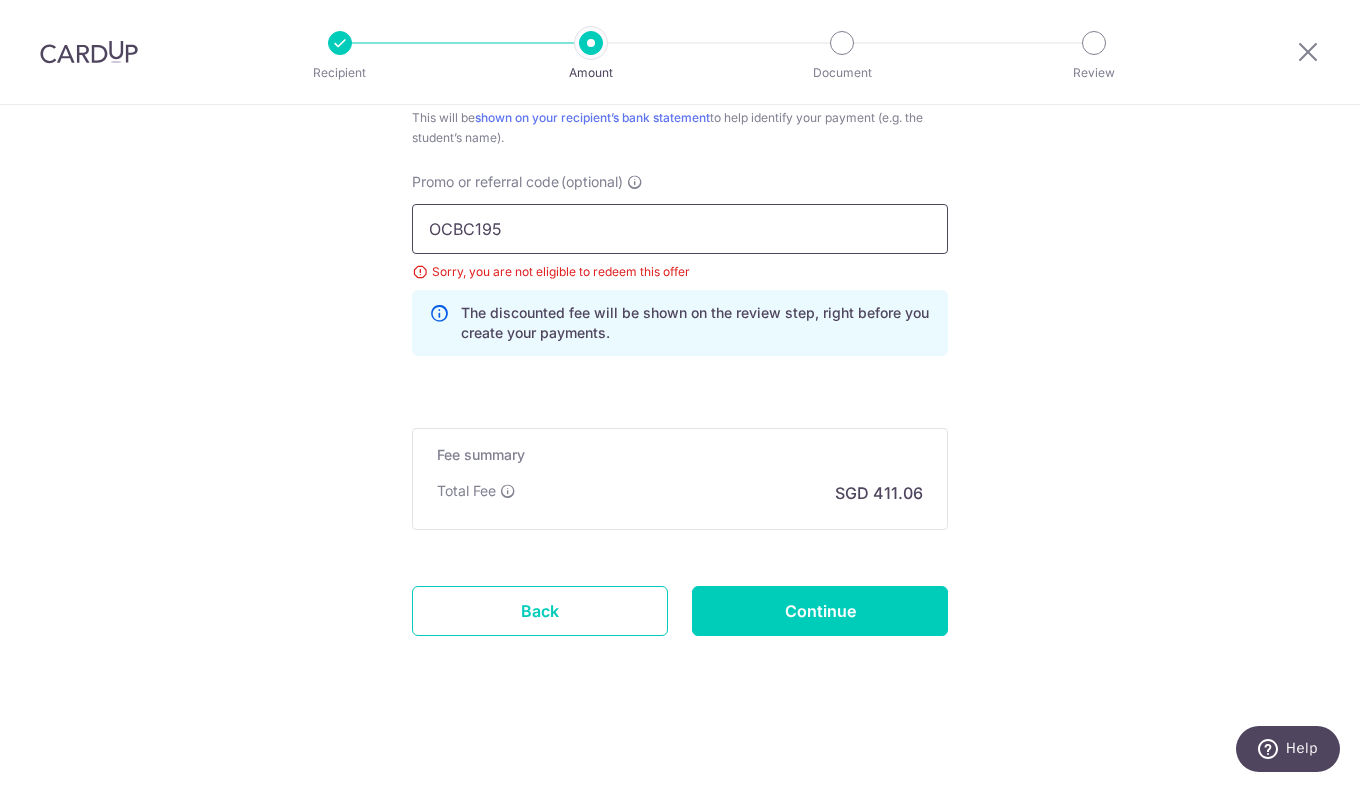 type on "OCBC195" 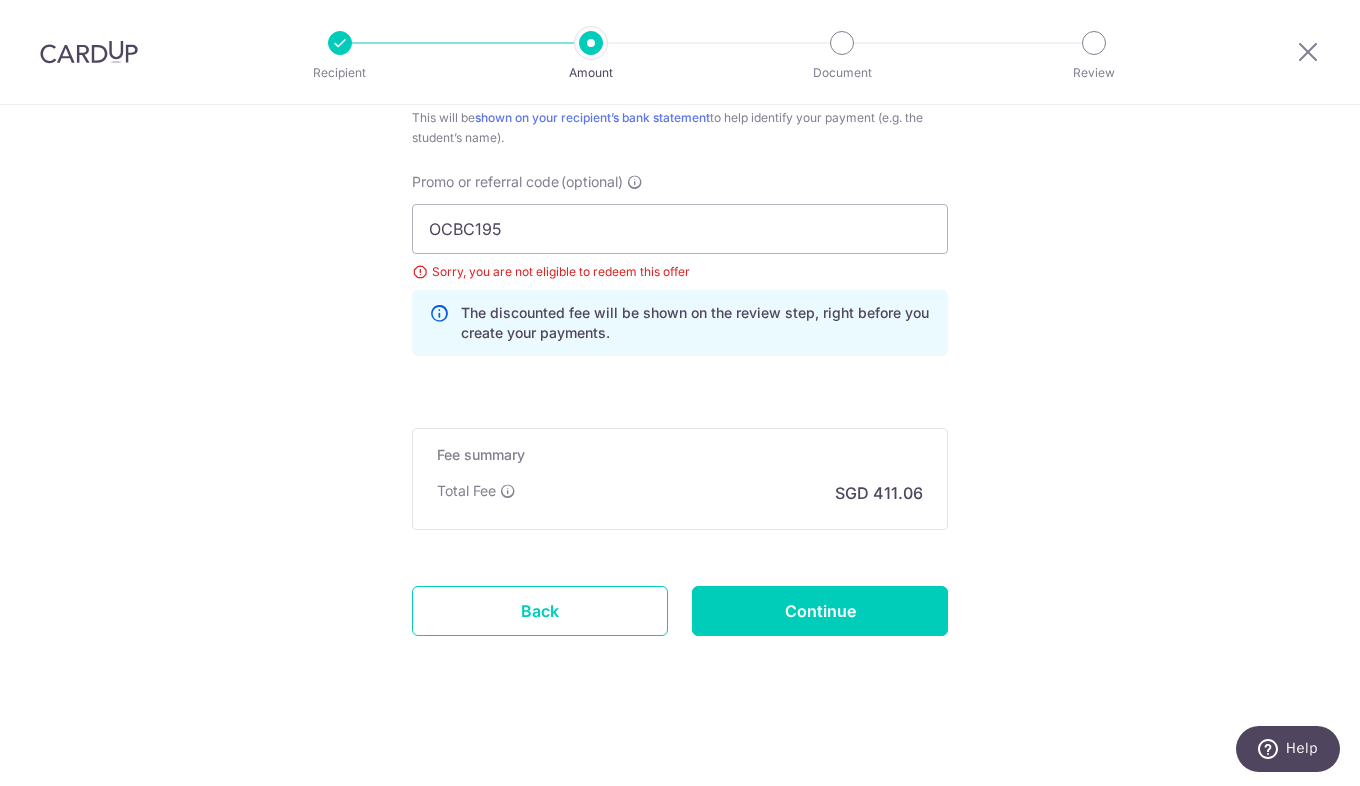 click on "Enter payment amount
SGD
15,810.00
15810.00
Select Card
**** 7997
Add credit card
Your Cards
**** 7997
**** 6920
Secure 256-bit SSL
Text
New card details
Card
Secure 256-bit SSL" at bounding box center (680, -200) 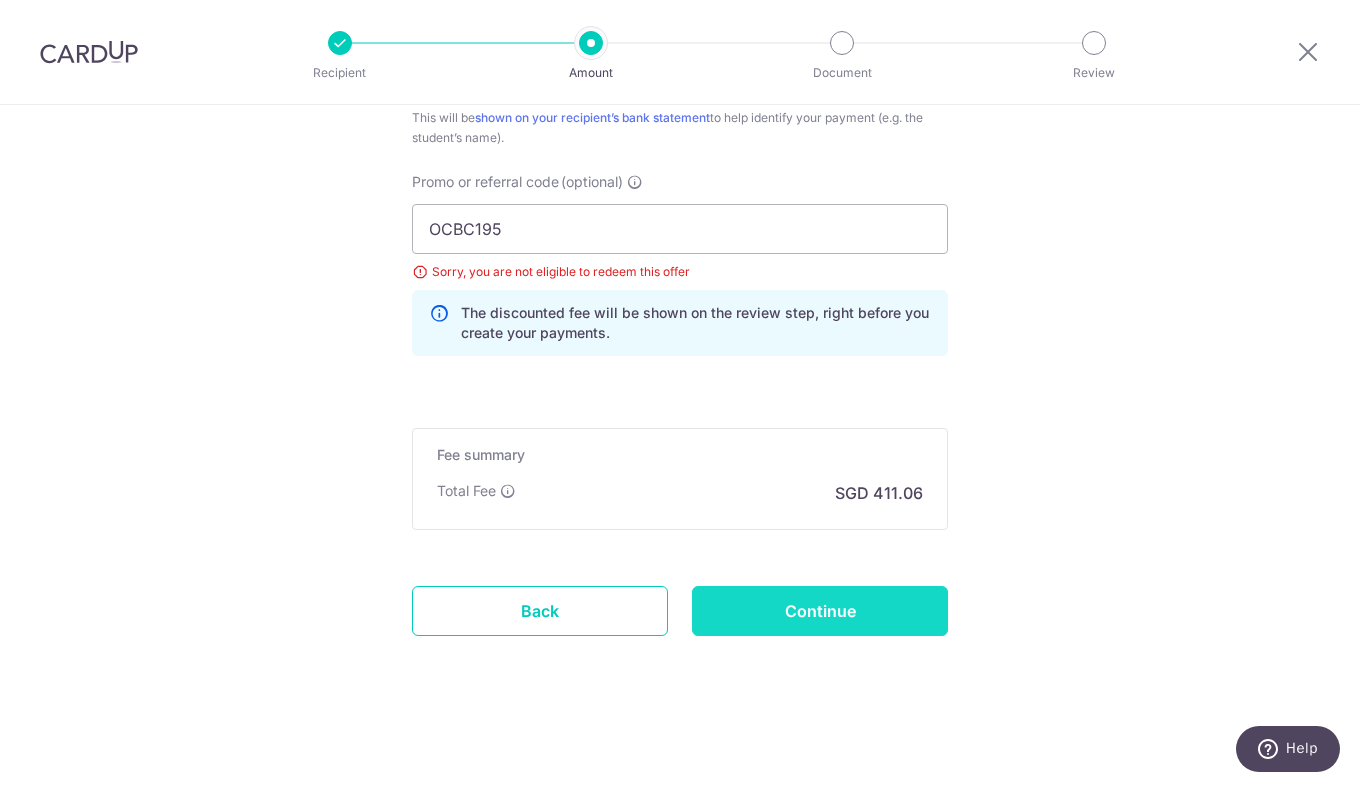 click on "Continue" at bounding box center (820, 611) 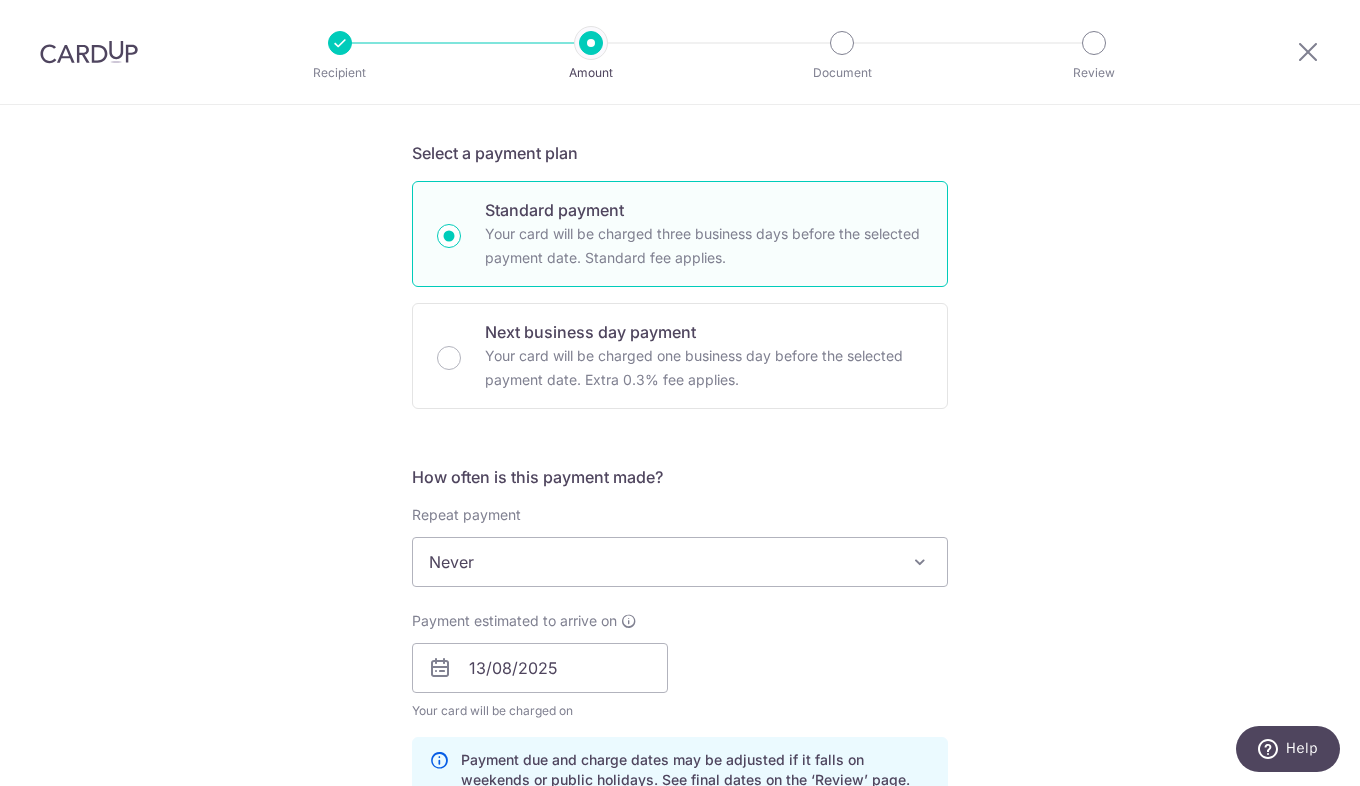 scroll, scrollTop: 393, scrollLeft: 0, axis: vertical 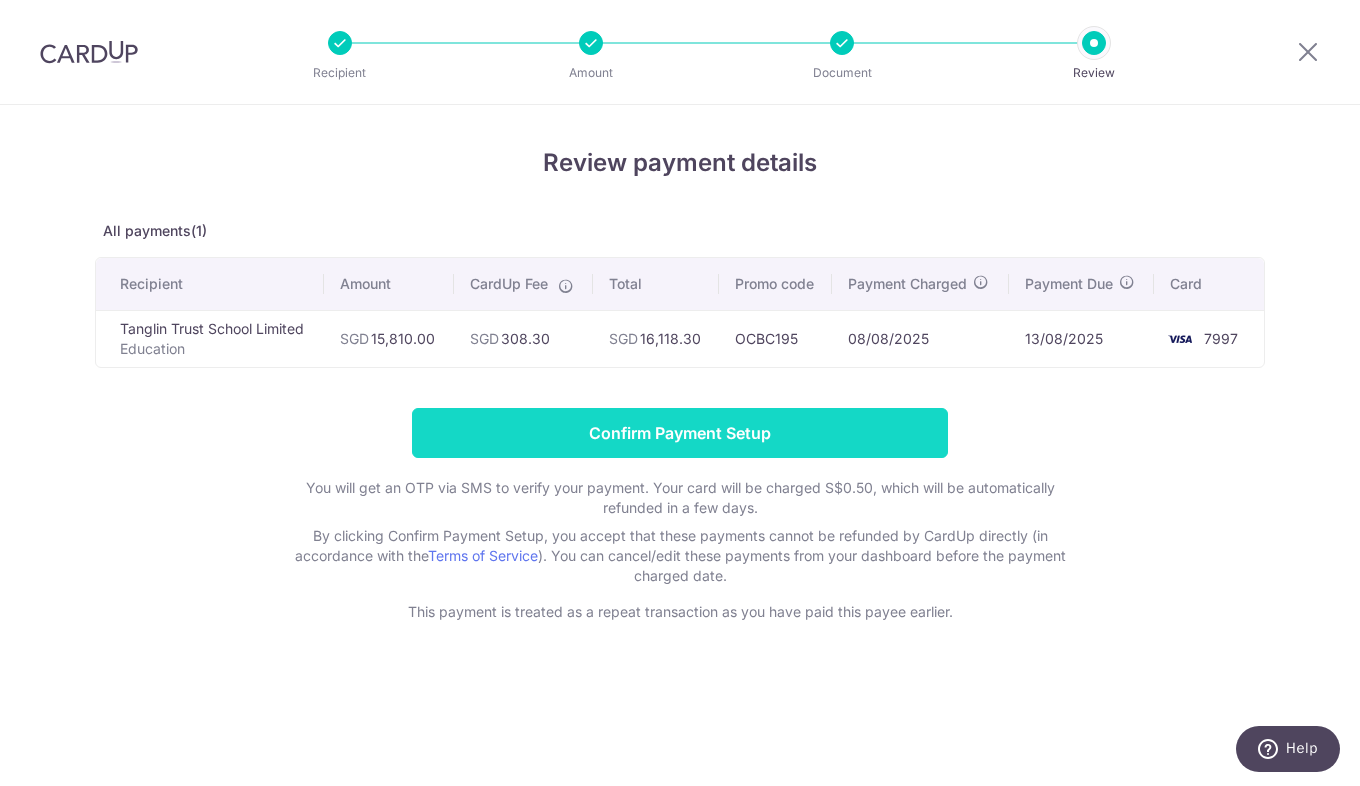 click on "Confirm Payment Setup" at bounding box center [680, 433] 